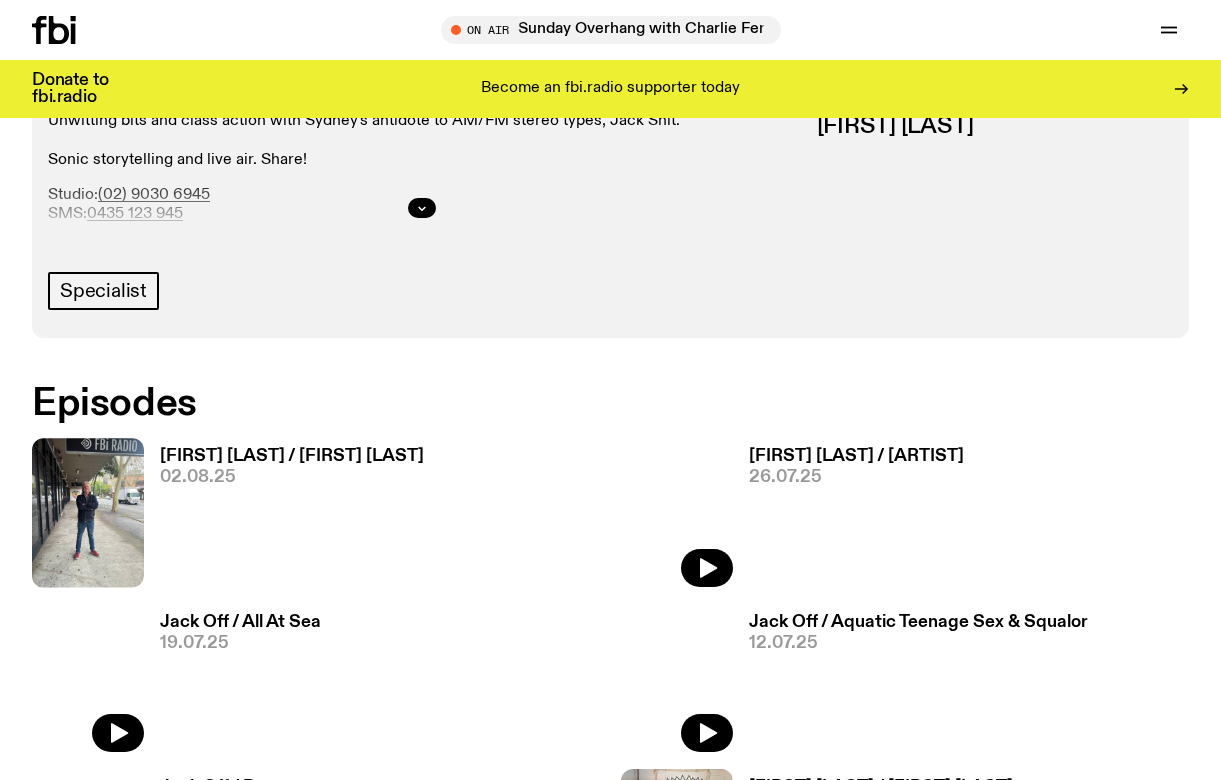scroll, scrollTop: 896, scrollLeft: 0, axis: vertical 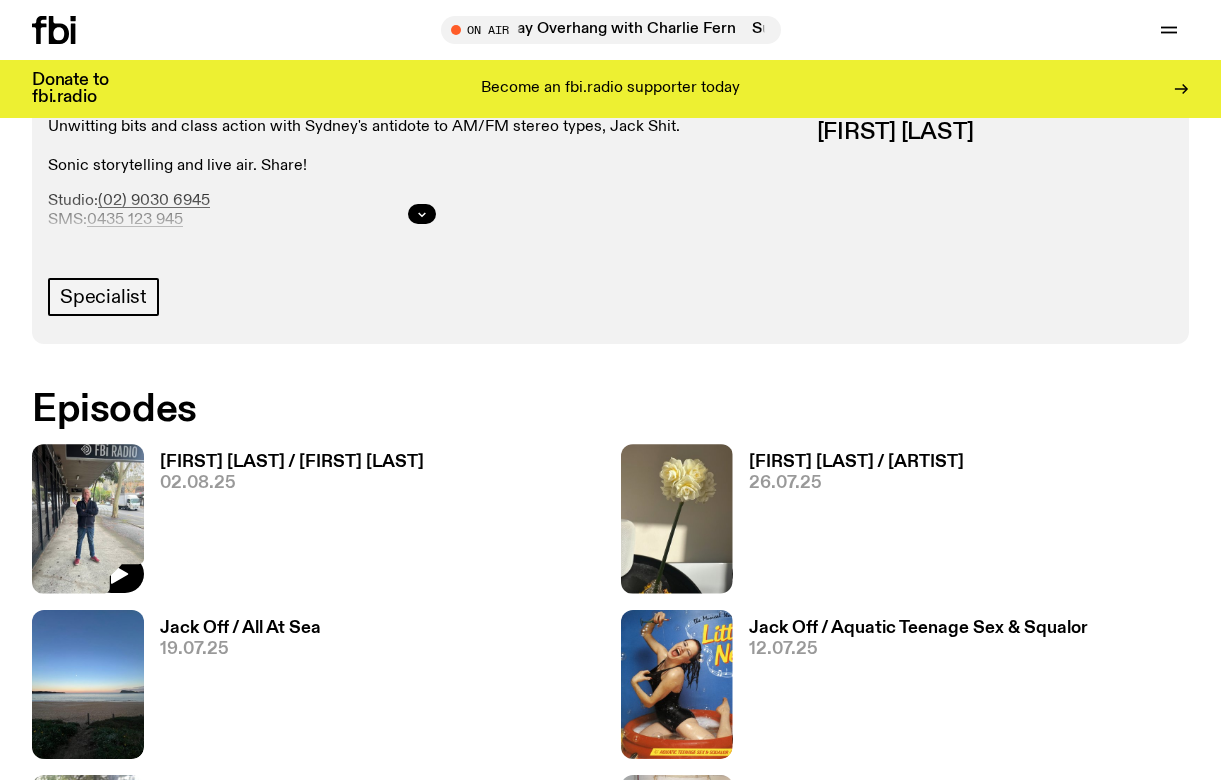 click at bounding box center [88, 518] 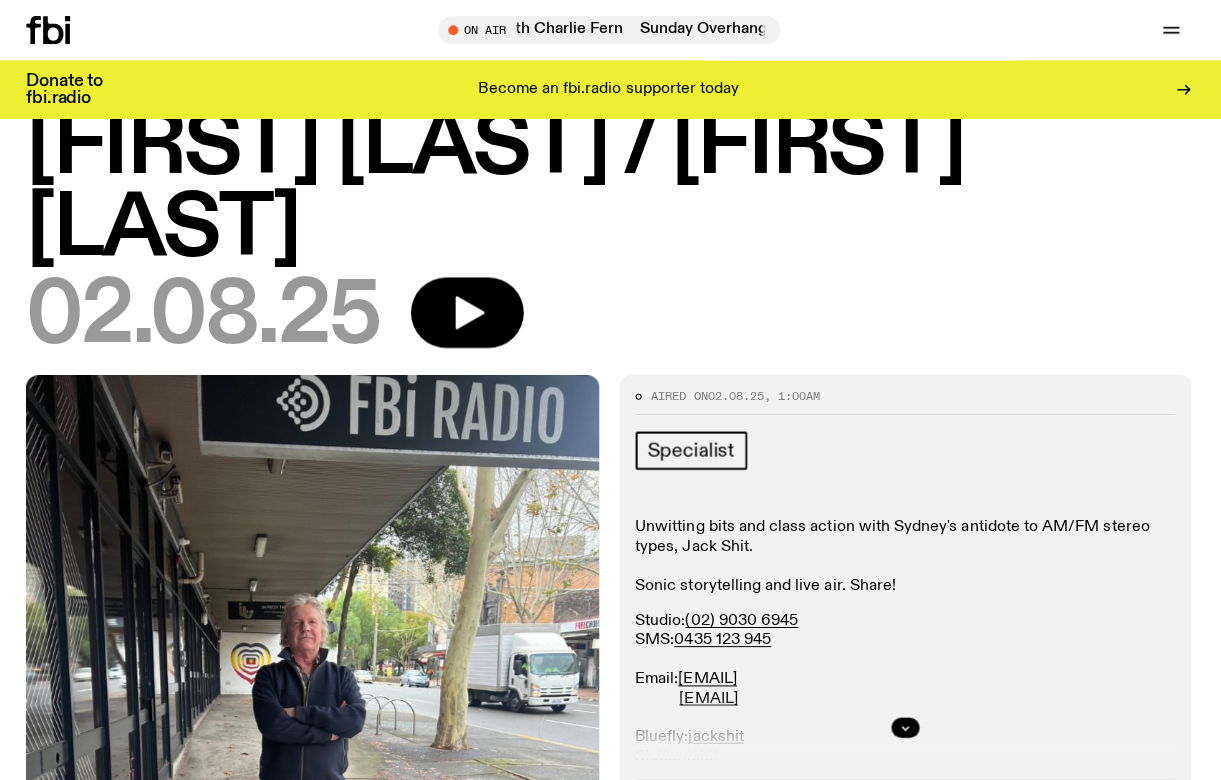 scroll, scrollTop: 0, scrollLeft: 0, axis: both 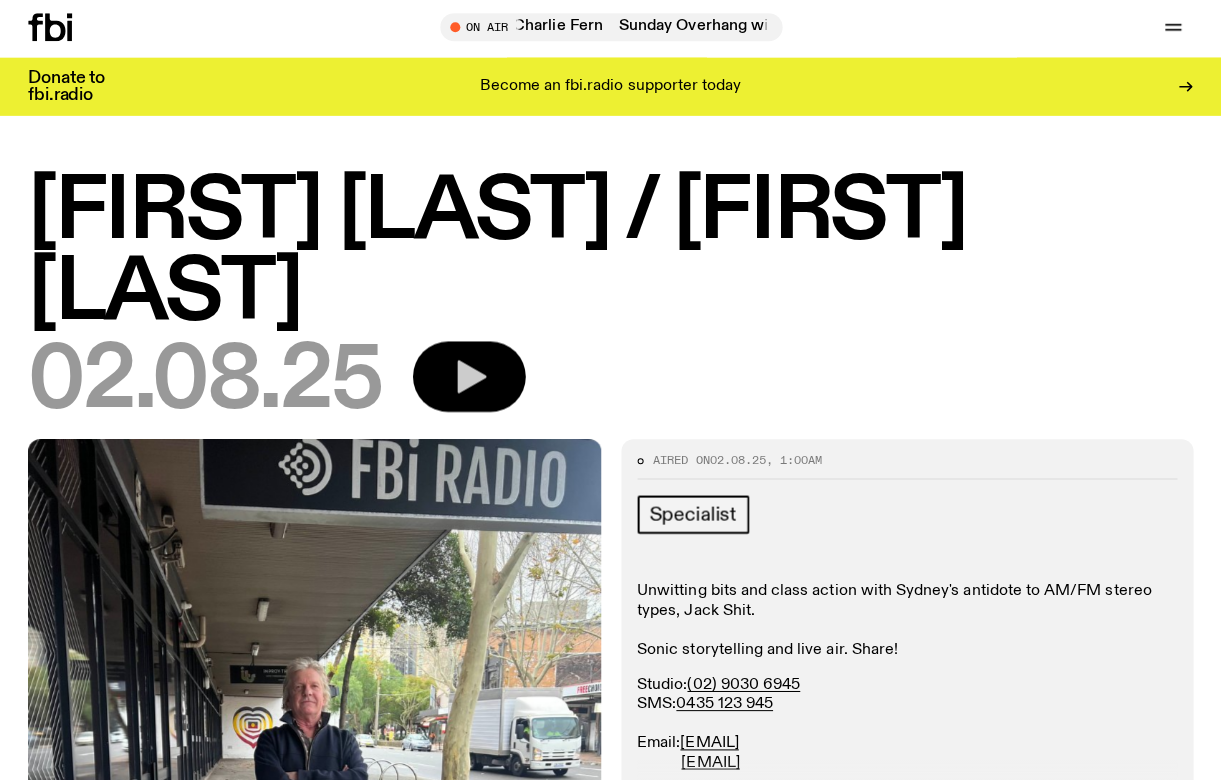 click 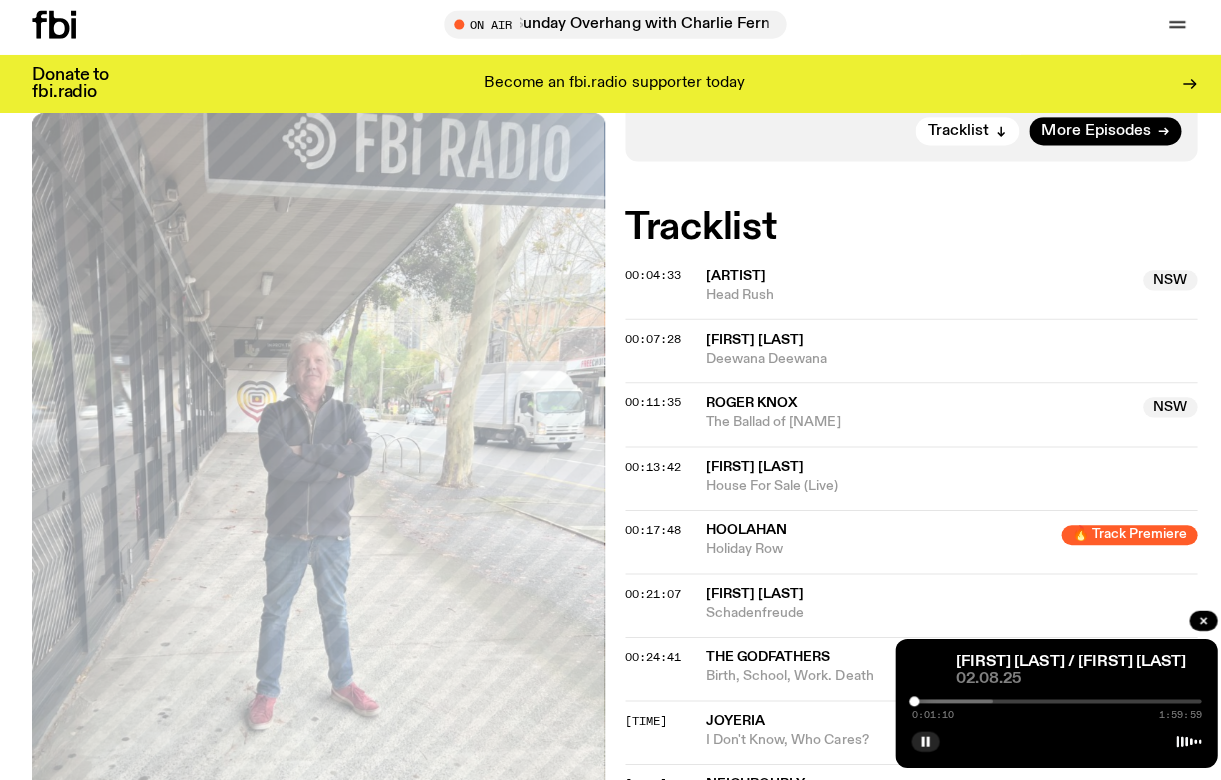 scroll, scrollTop: 749, scrollLeft: 0, axis: vertical 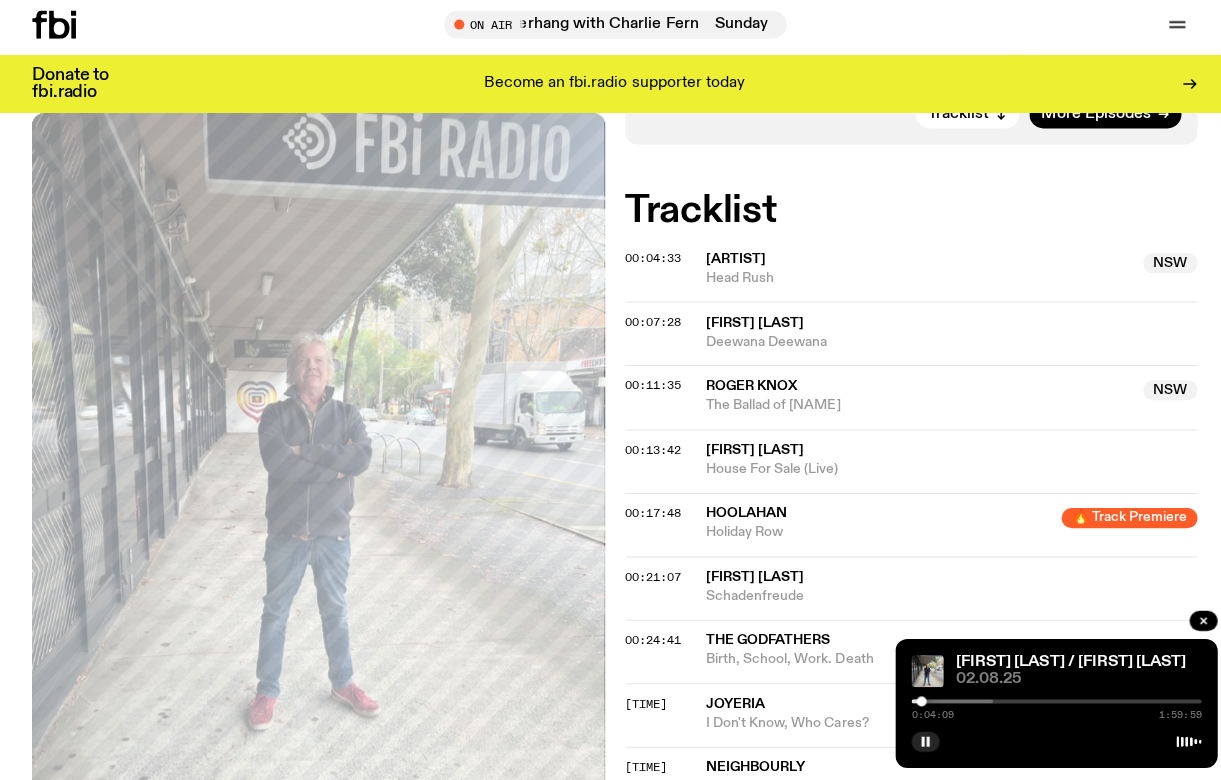 click at bounding box center (915, 702) 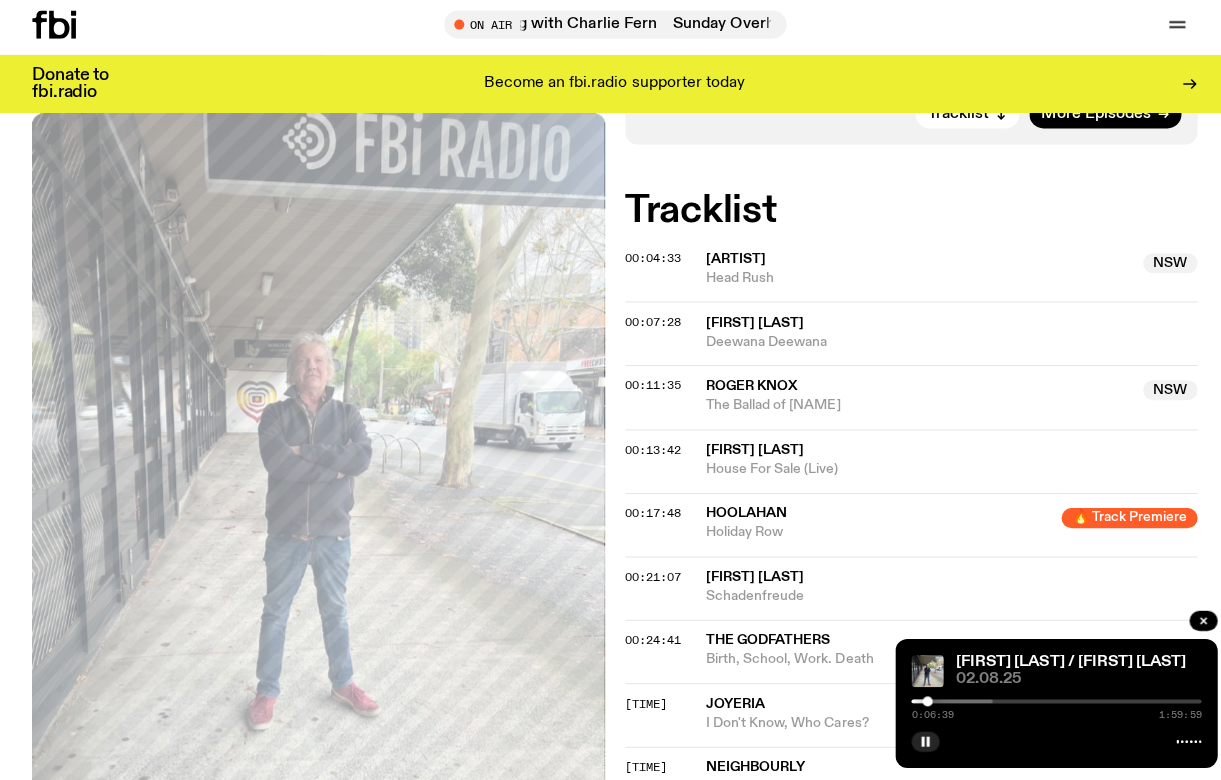 click at bounding box center (921, 702) 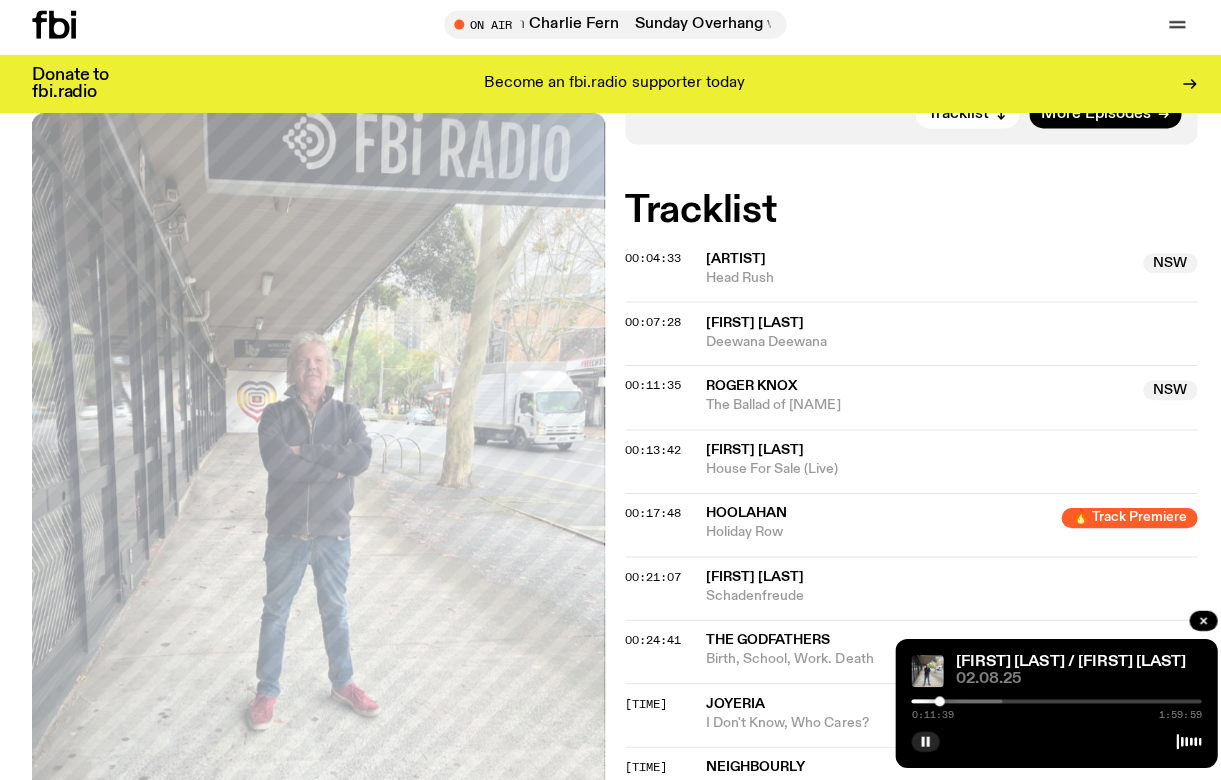 click at bounding box center [933, 702] 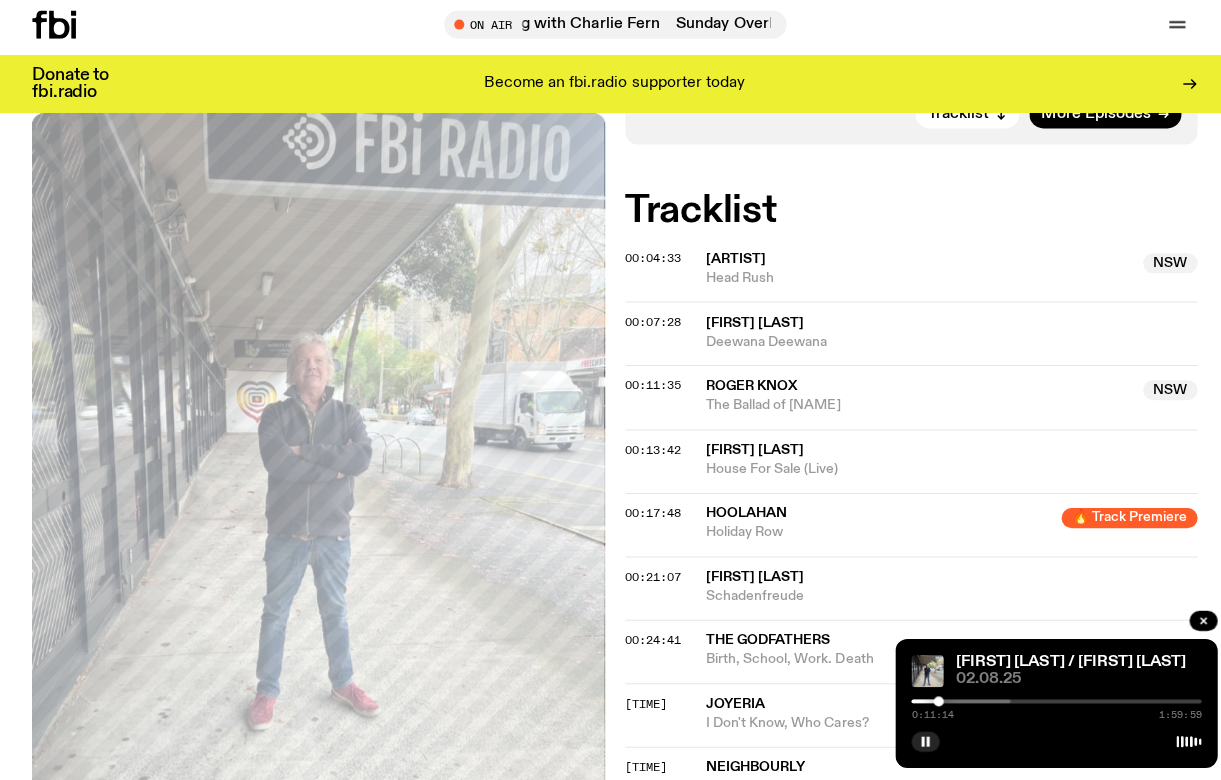 click at bounding box center [932, 702] 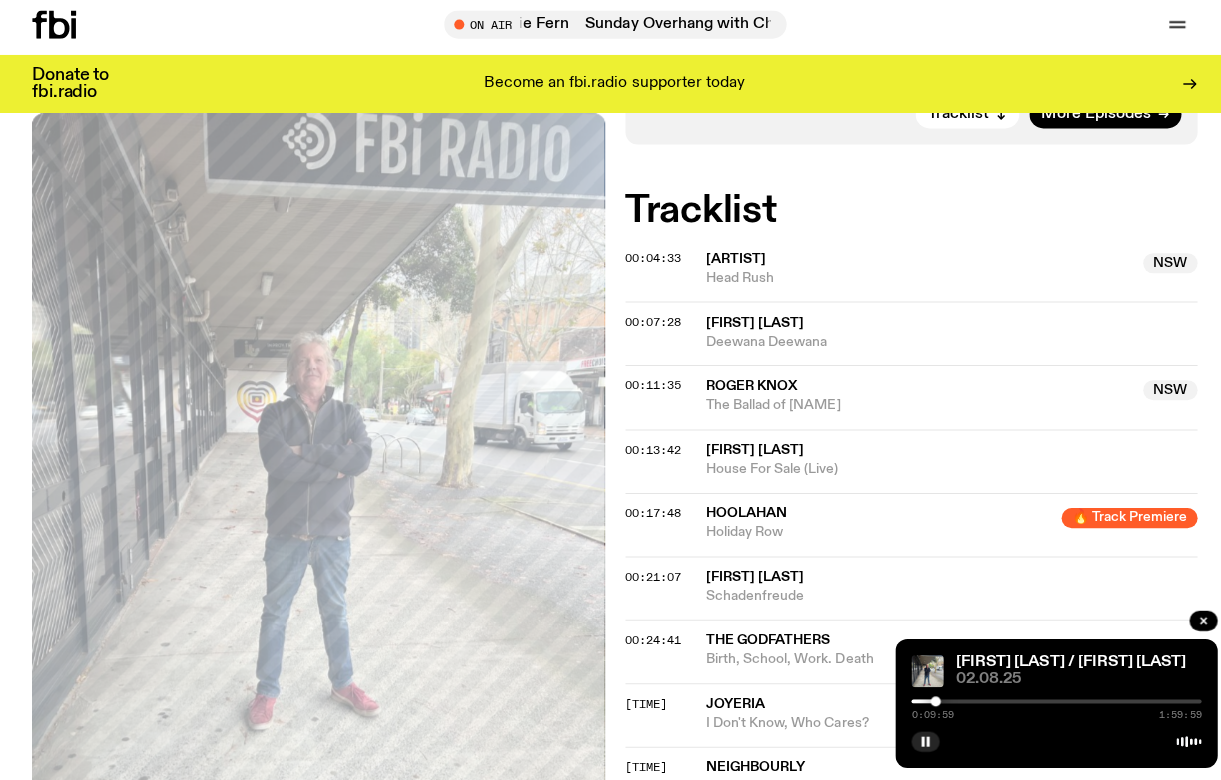 click at bounding box center (929, 702) 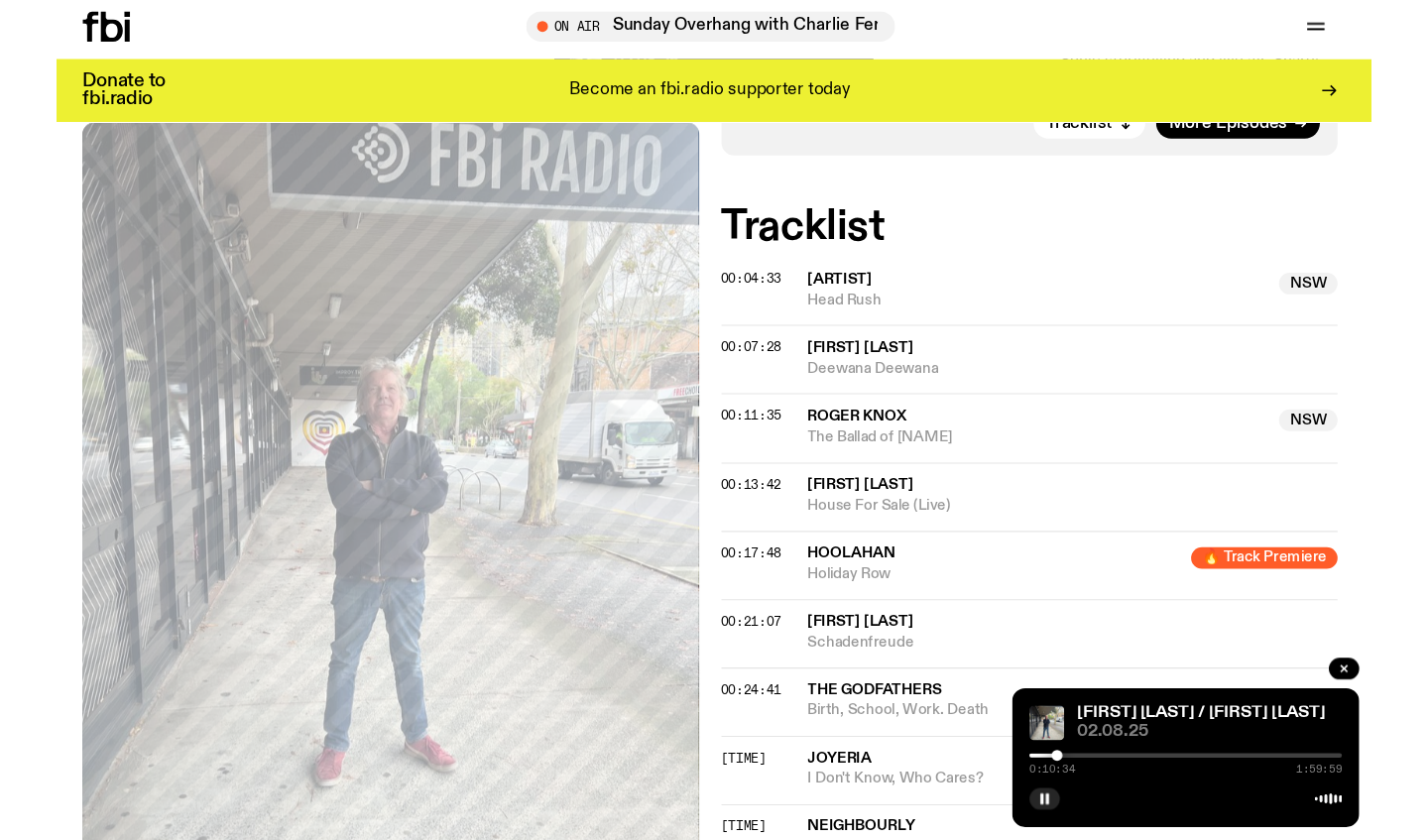 scroll, scrollTop: 749, scrollLeft: 0, axis: vertical 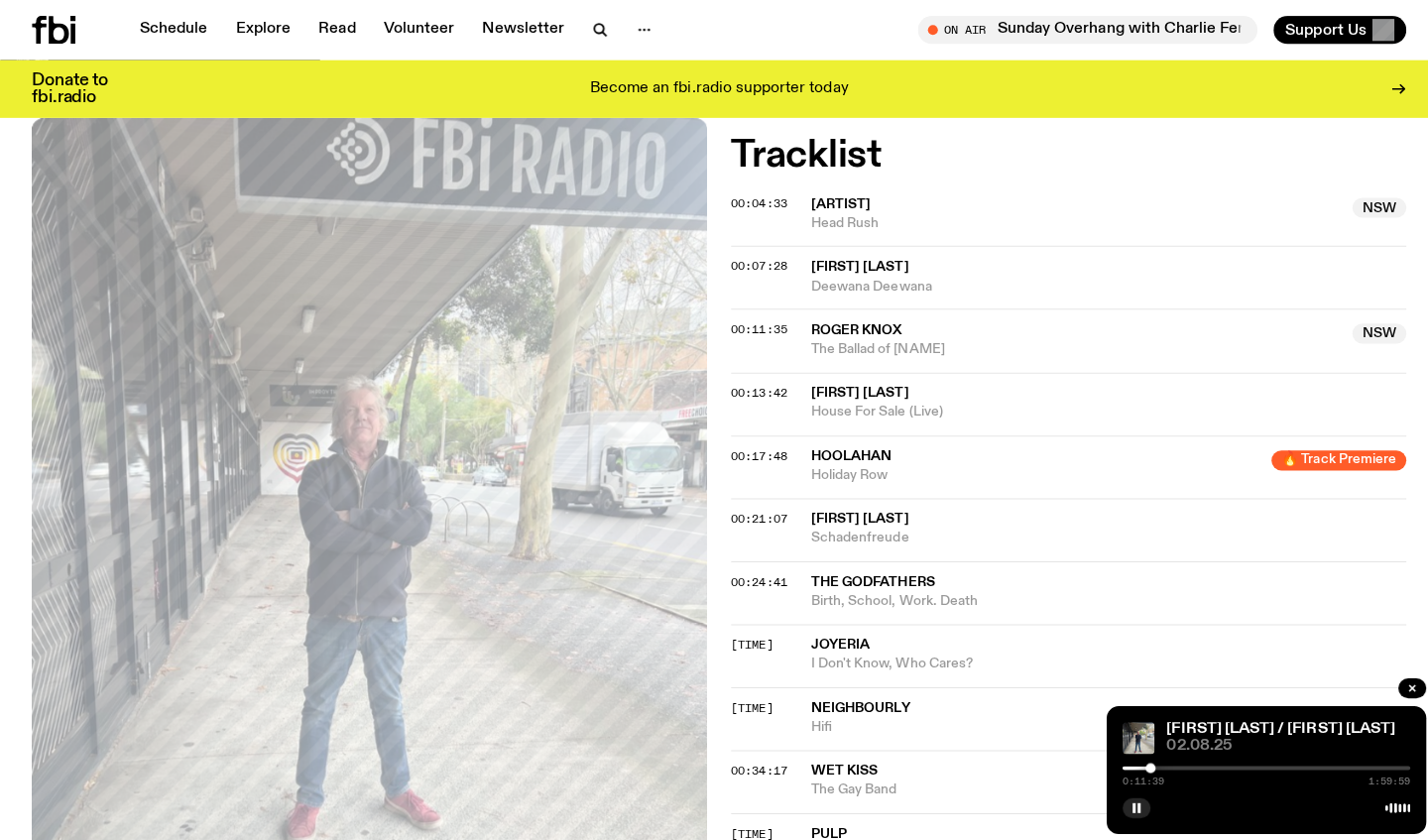 click at bounding box center [1142, 763] 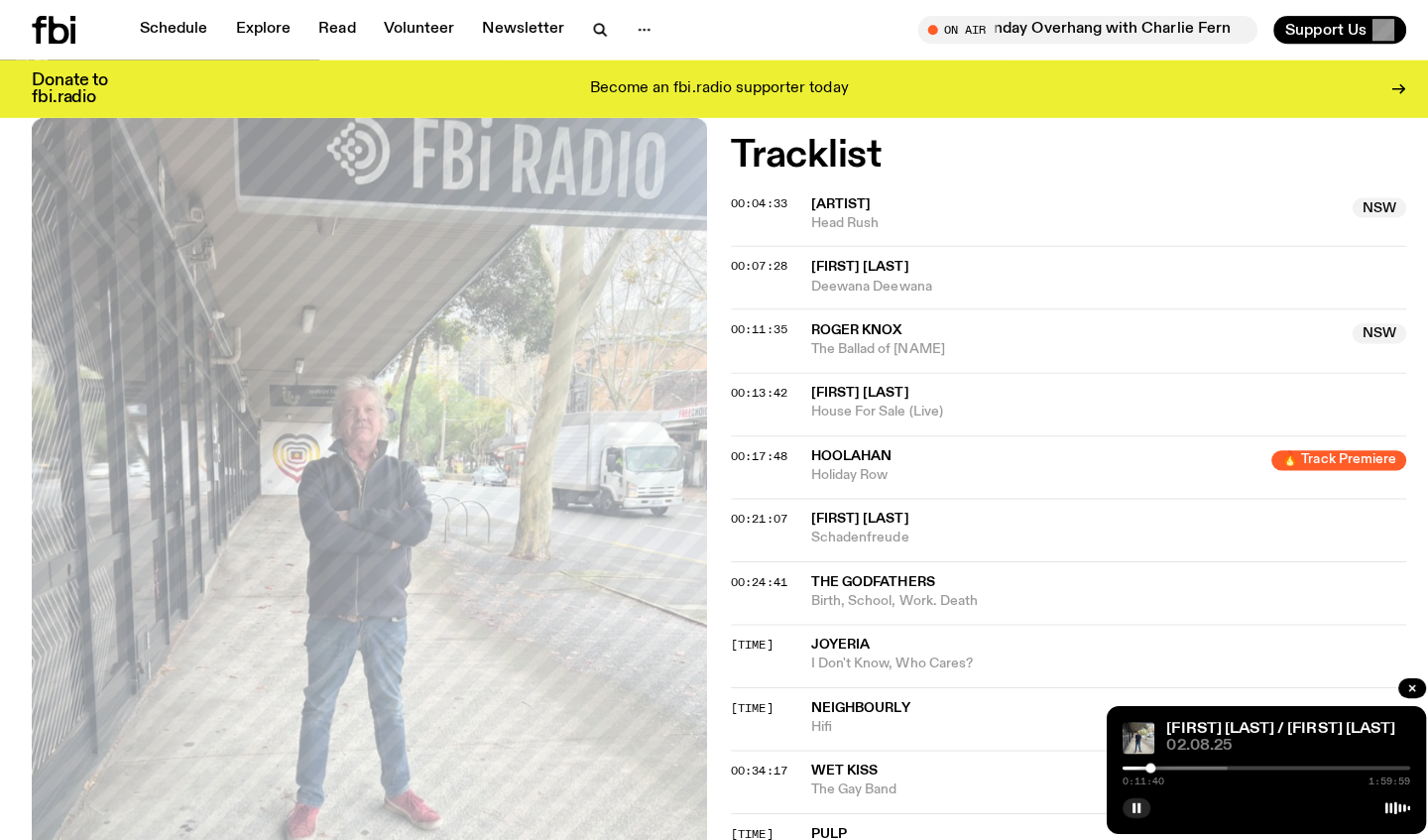 click at bounding box center (1142, 763) 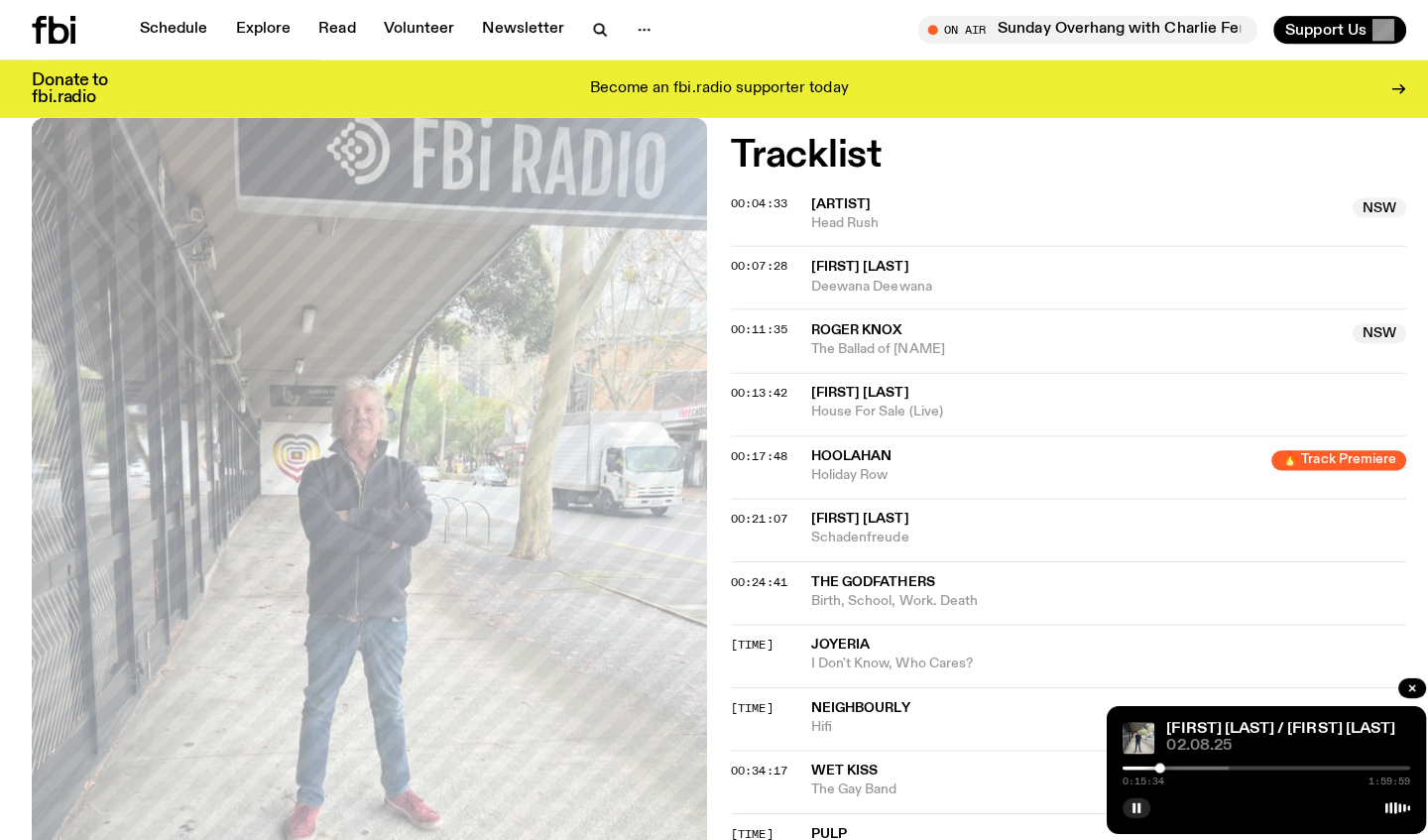 click at bounding box center (1077, 763) 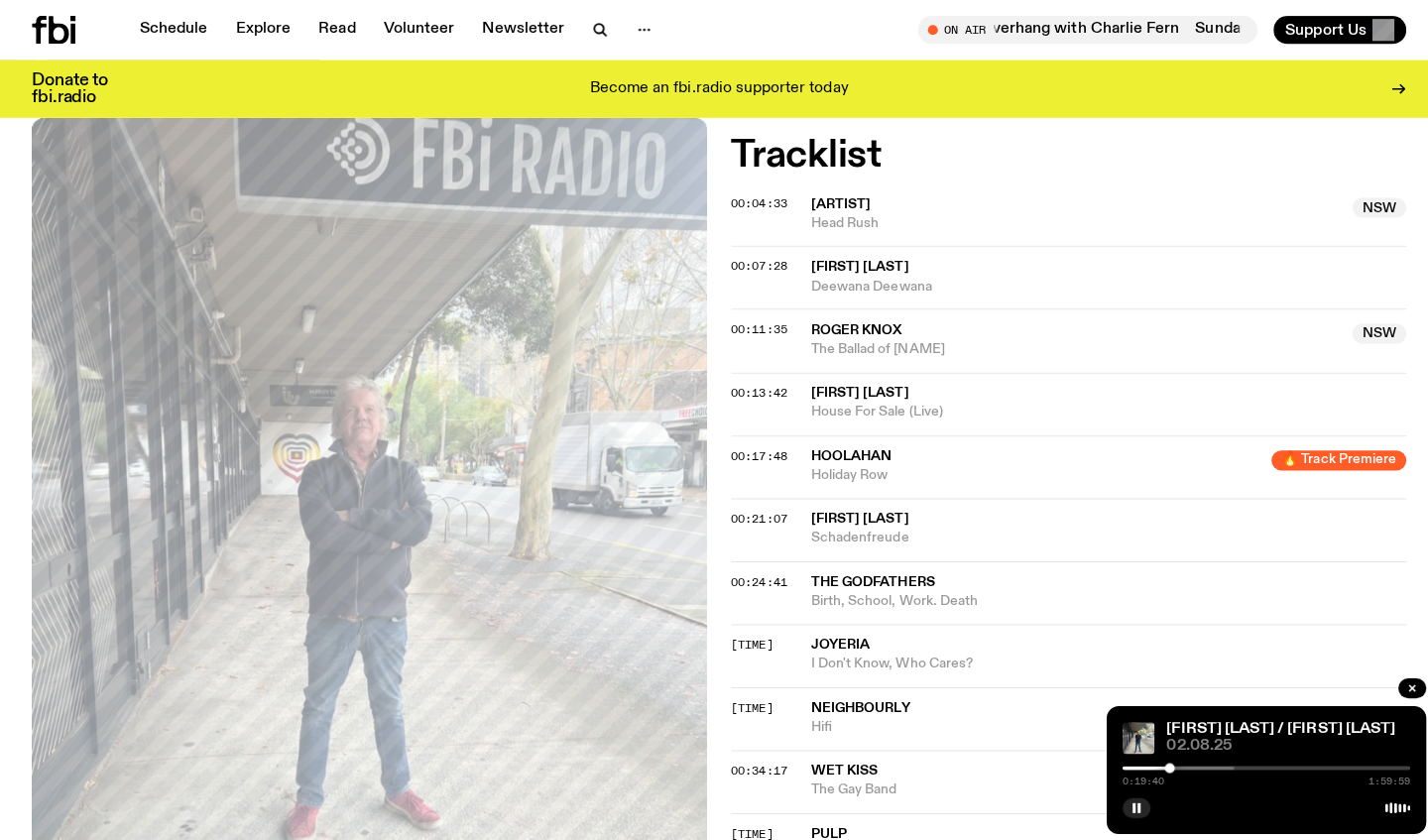 click at bounding box center (1083, 763) 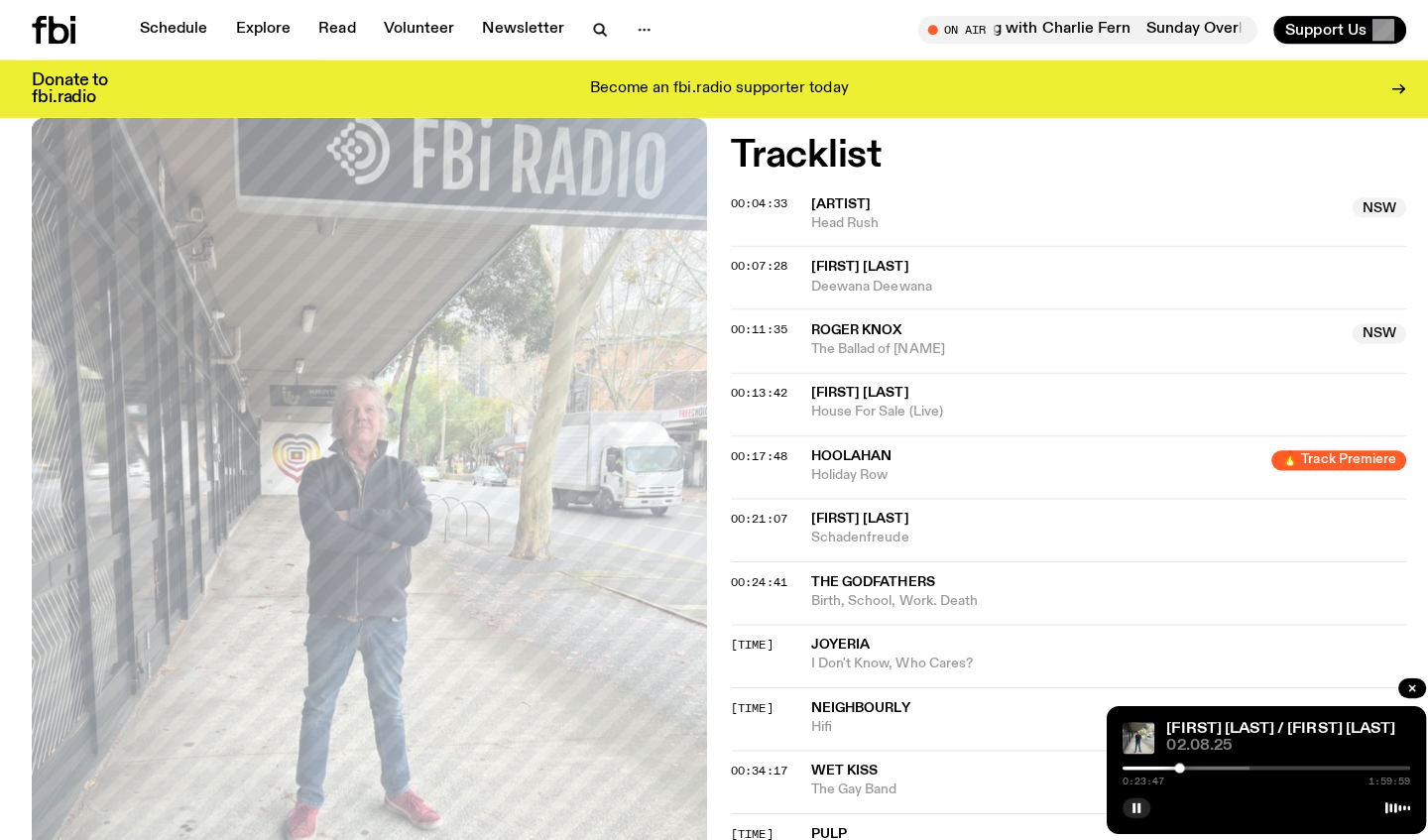 click at bounding box center (1098, 763) 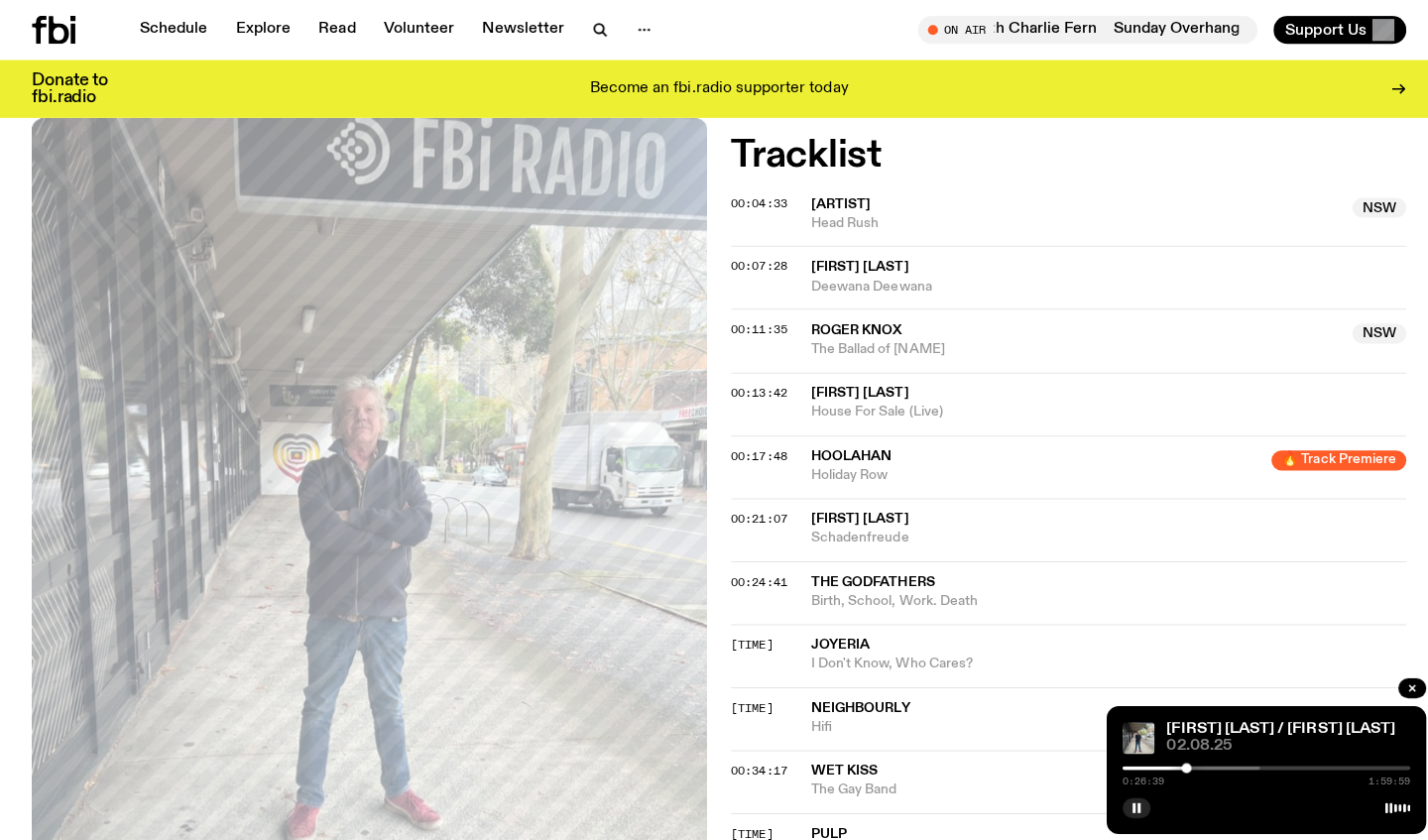 click at bounding box center [1178, 763] 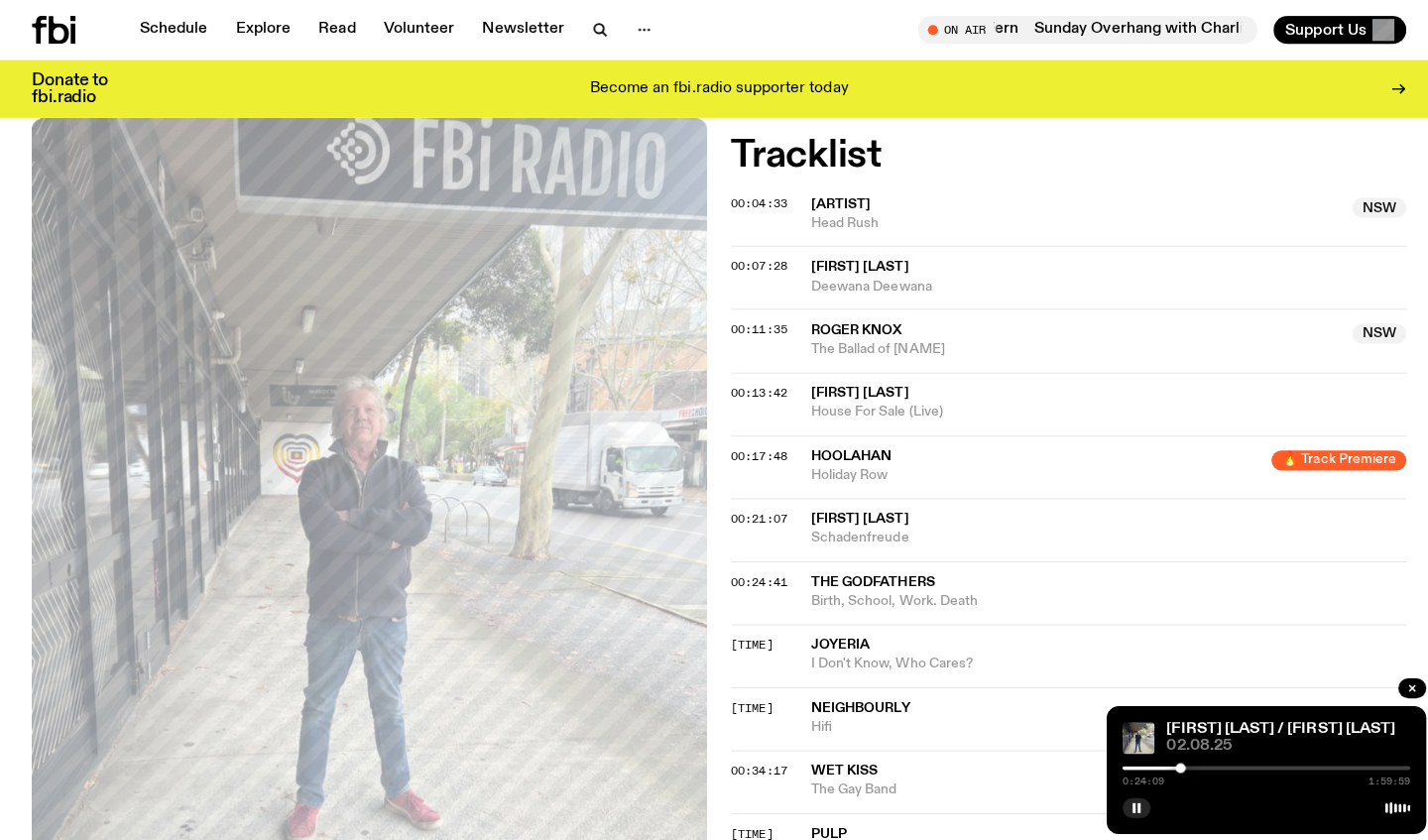 click at bounding box center (1172, 763) 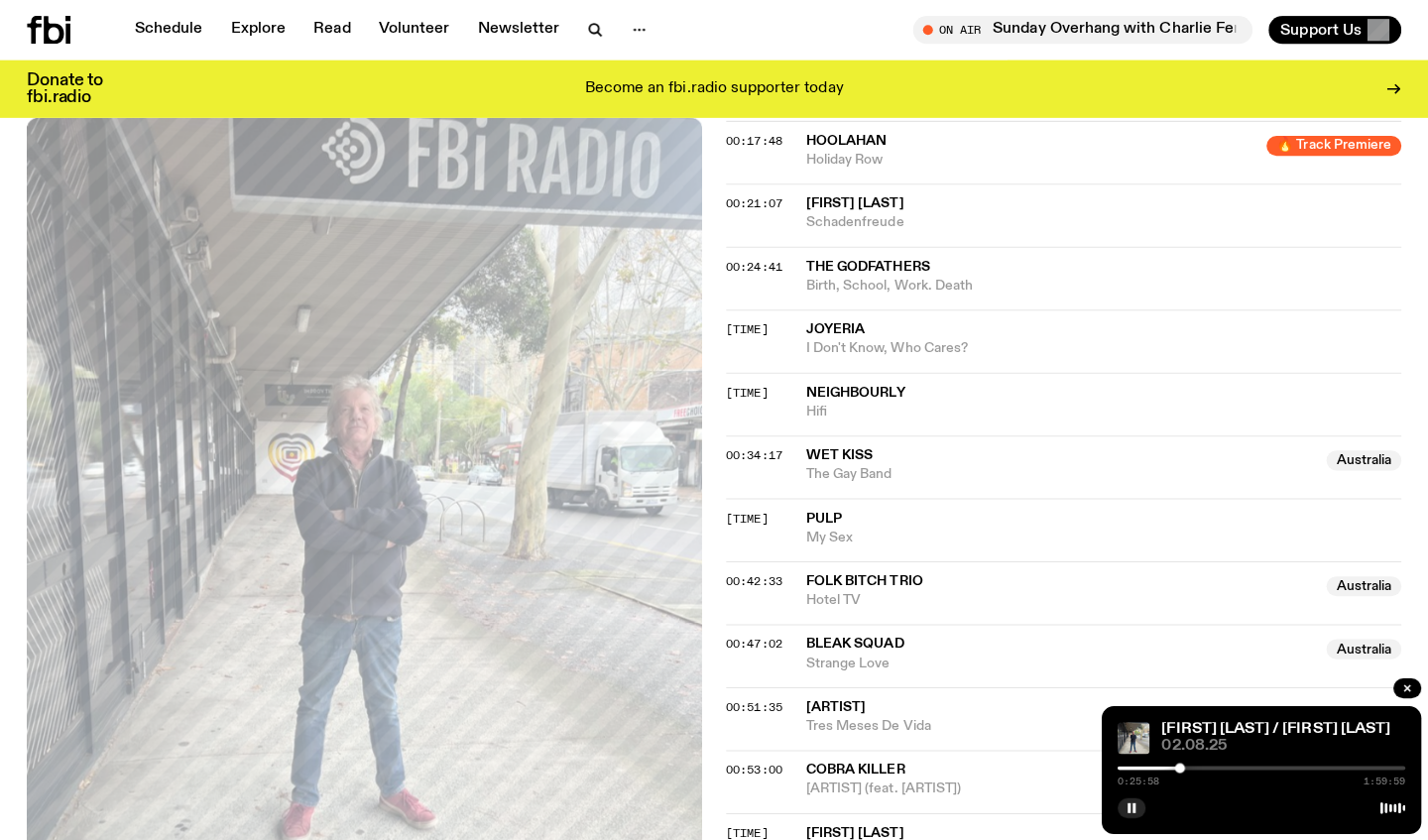 scroll, scrollTop: 1060, scrollLeft: 0, axis: vertical 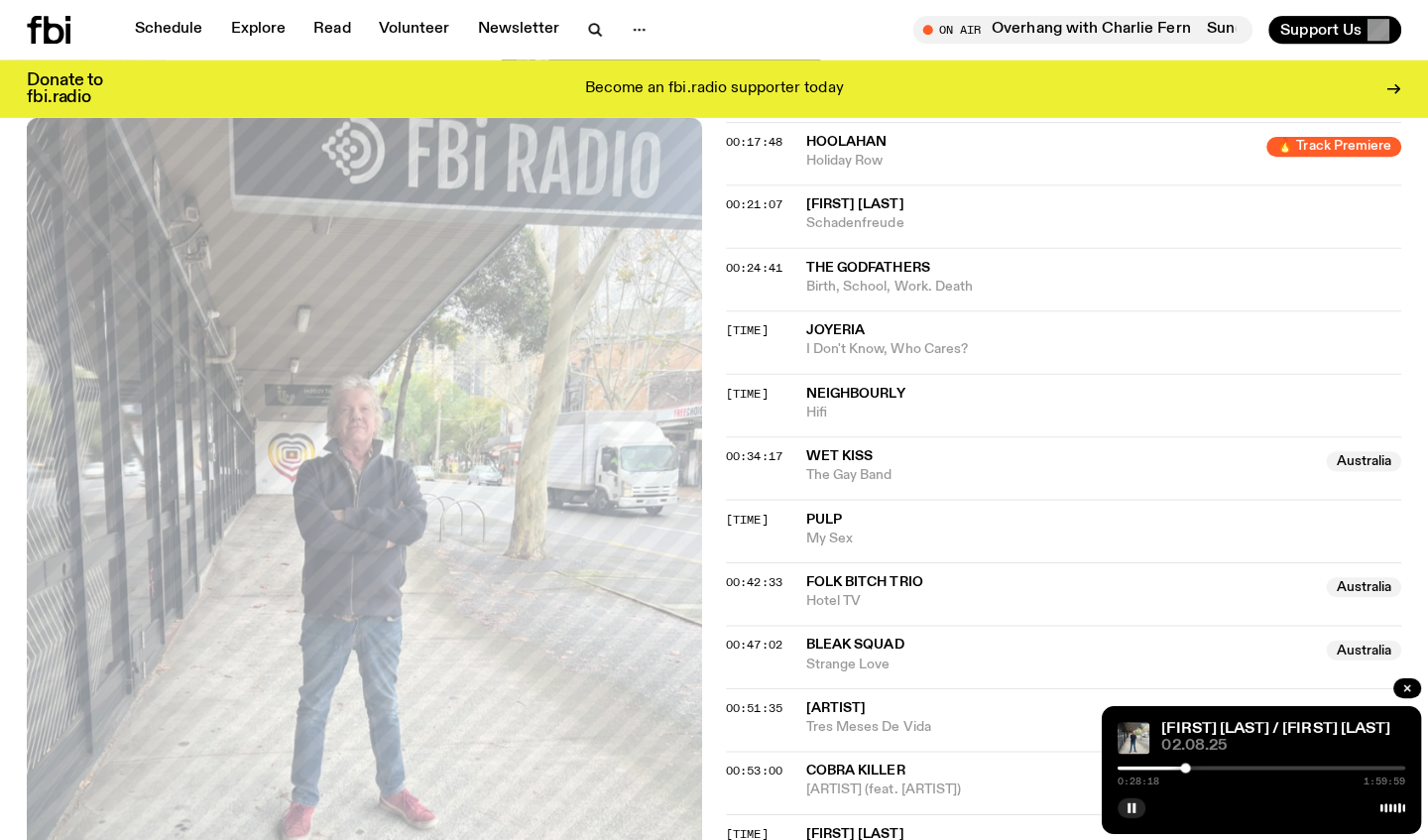 click at bounding box center (1182, 763) 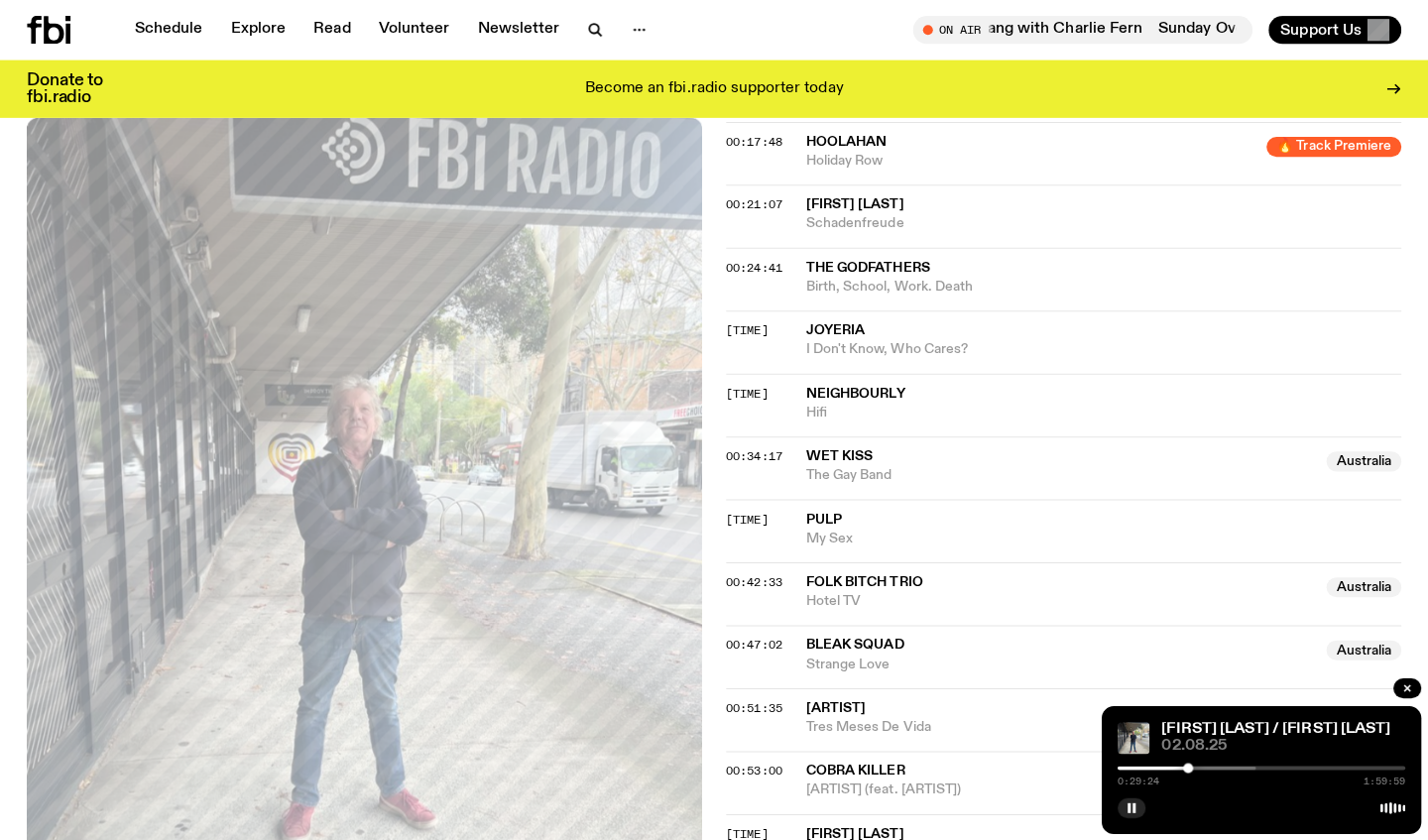 scroll, scrollTop: 1057, scrollLeft: 0, axis: vertical 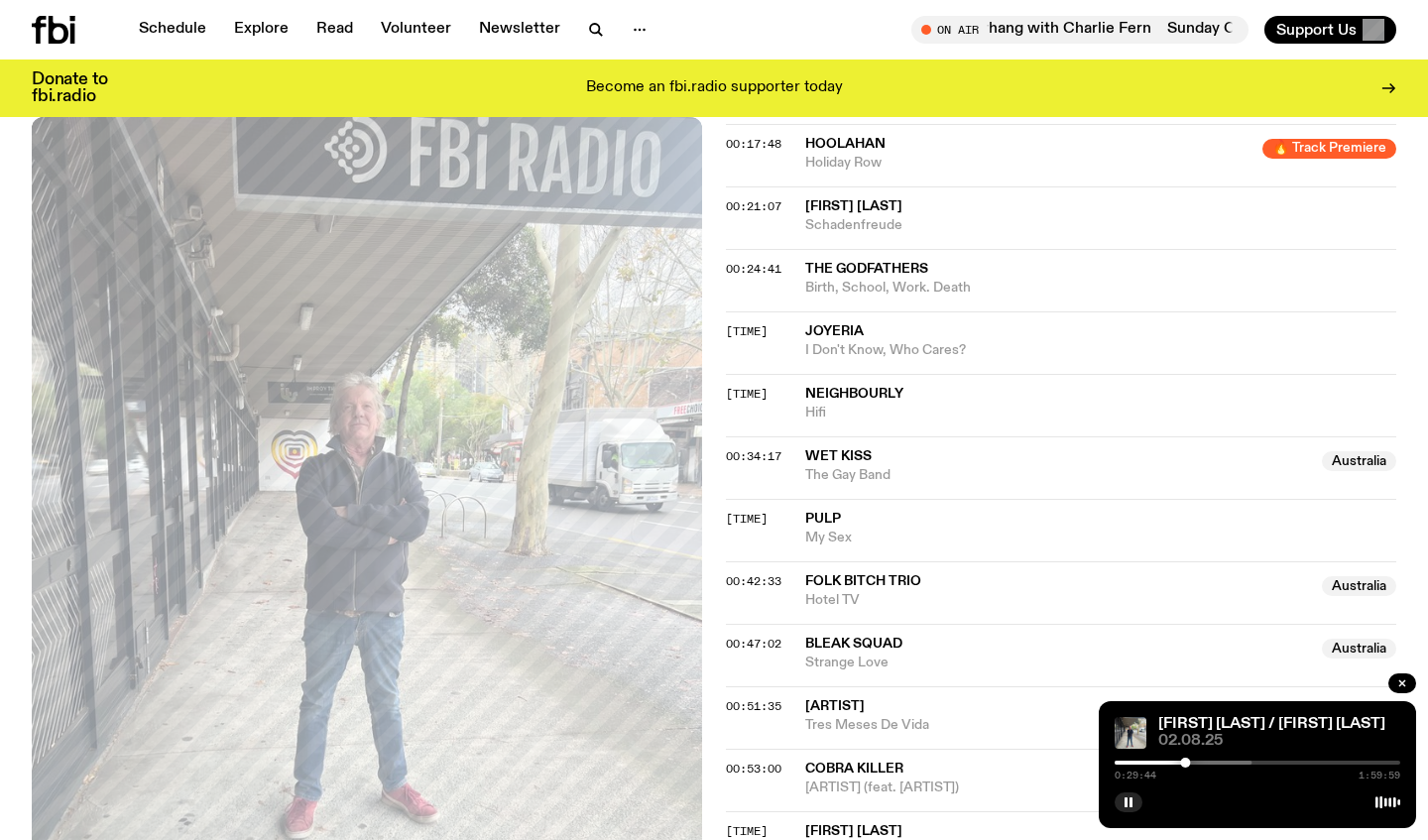 click at bounding box center [1109, 763] 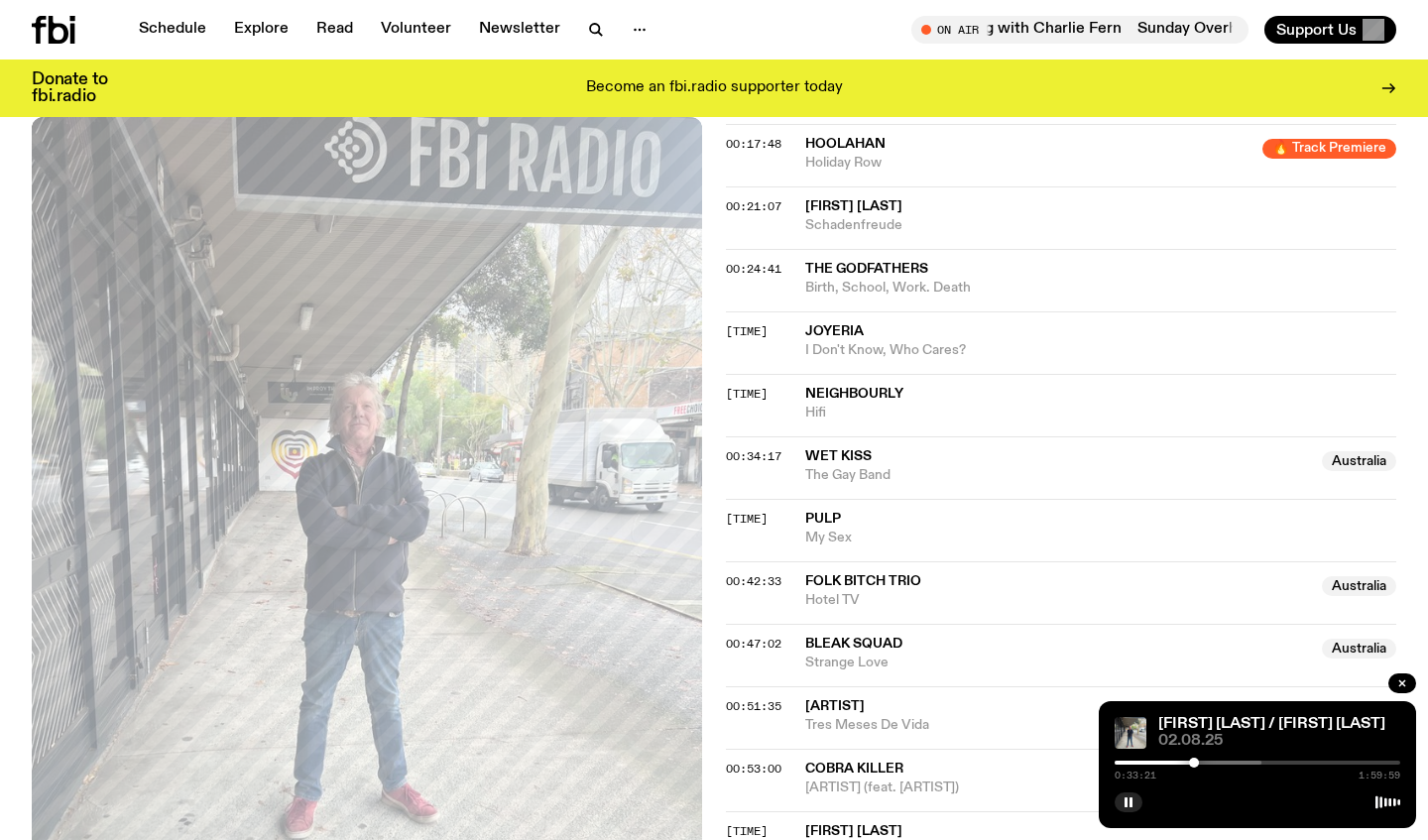 click at bounding box center (1051, 763) 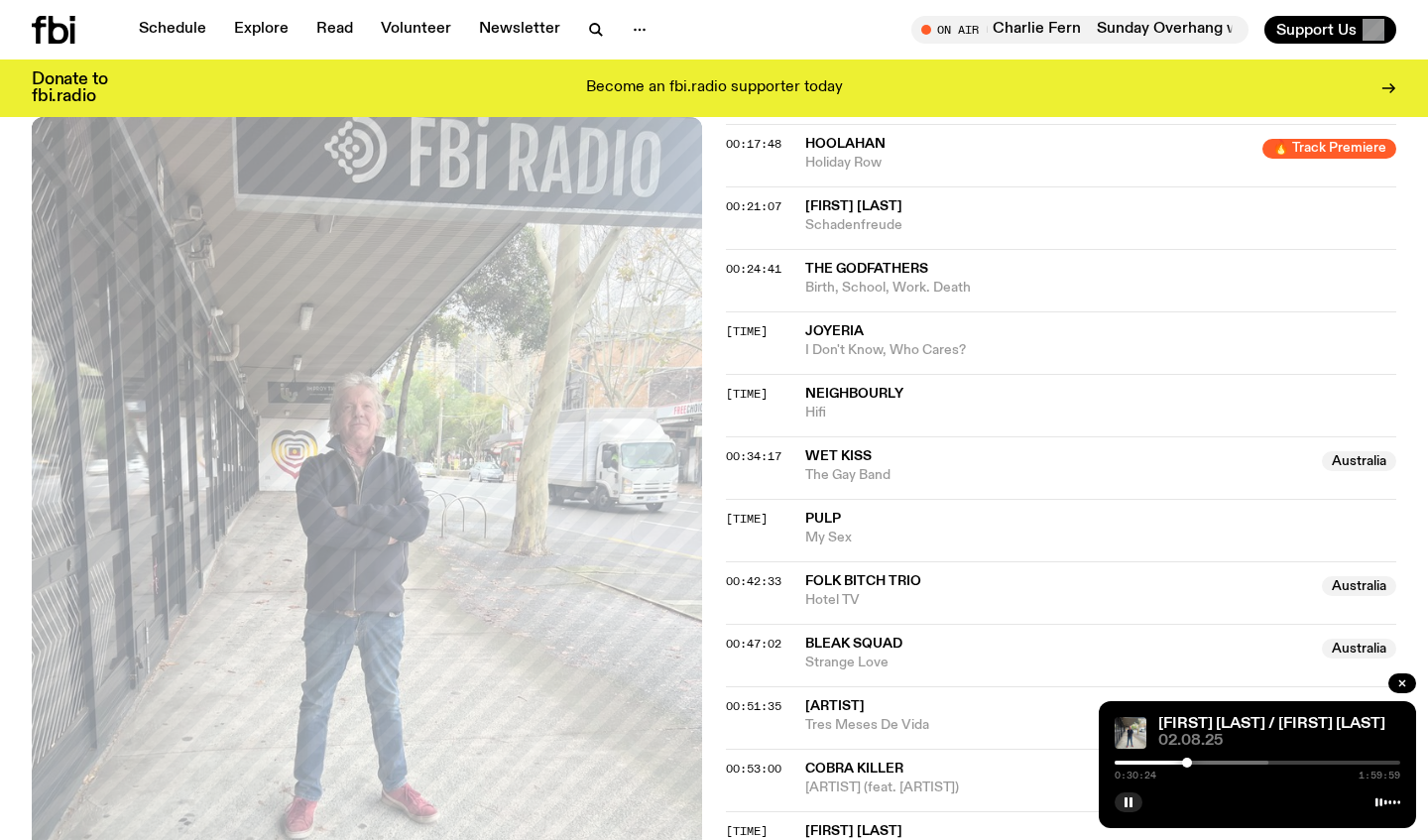 click at bounding box center [1187, 763] 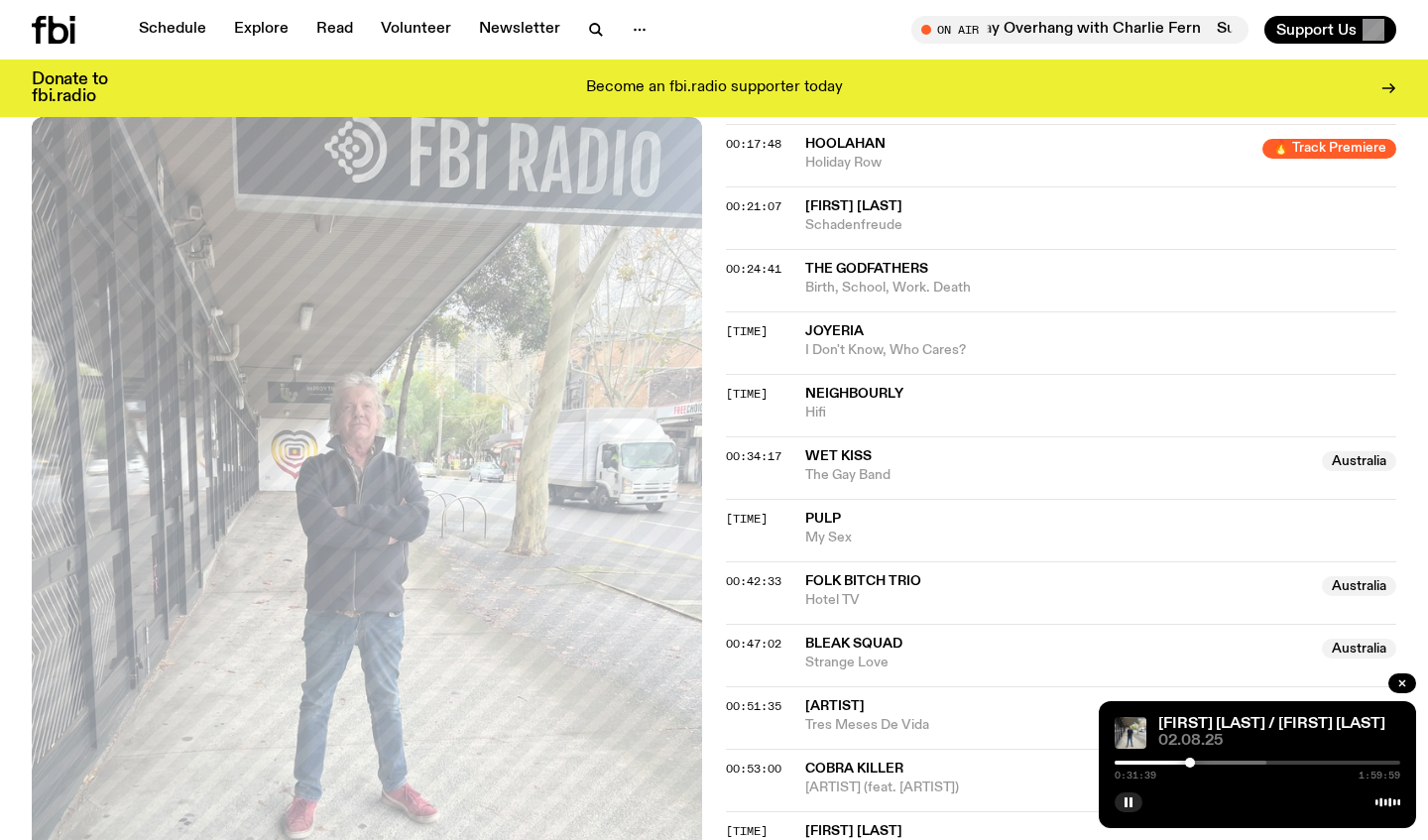 click at bounding box center (1124, 763) 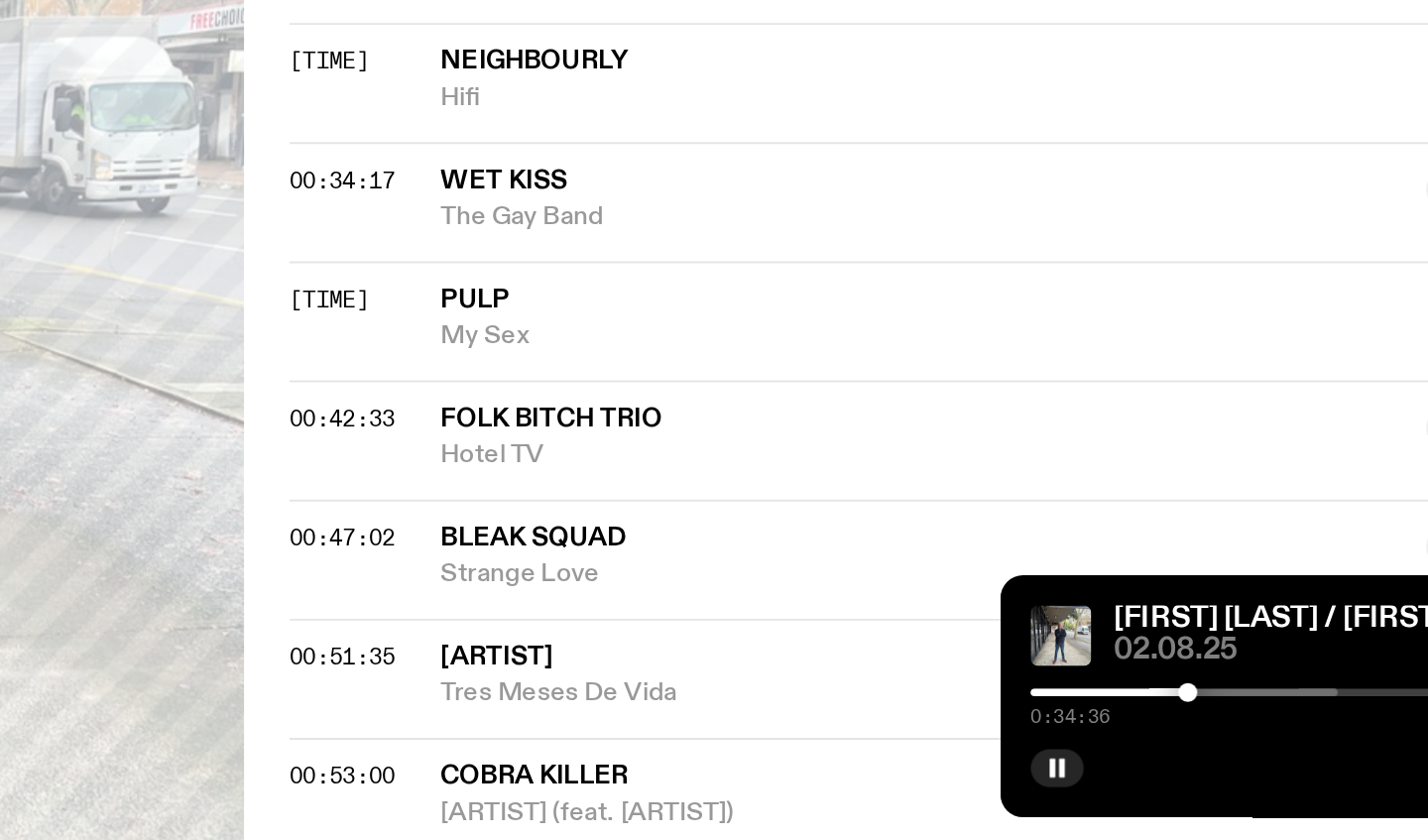 scroll, scrollTop: 1057, scrollLeft: 0, axis: vertical 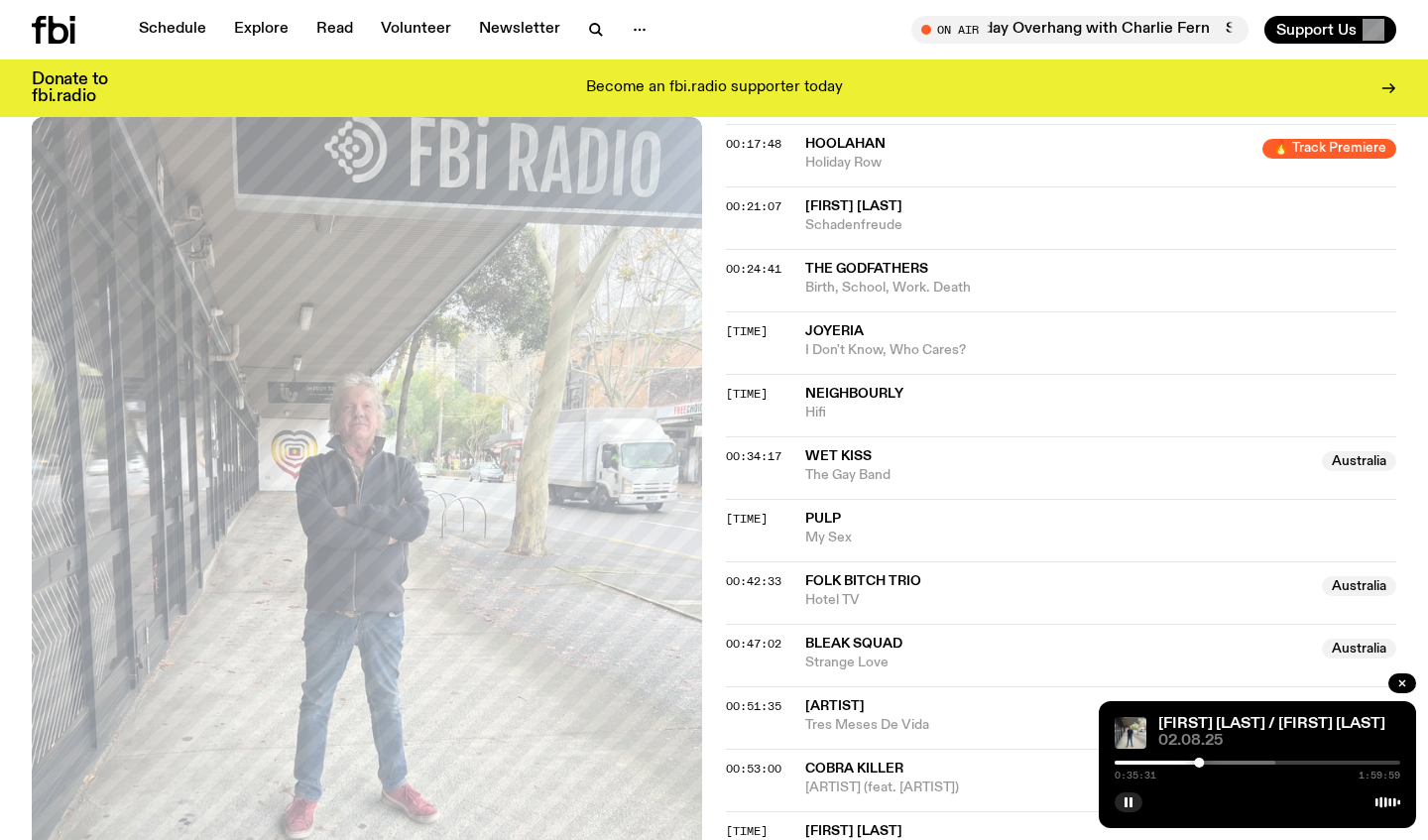 click at bounding box center [1132, 763] 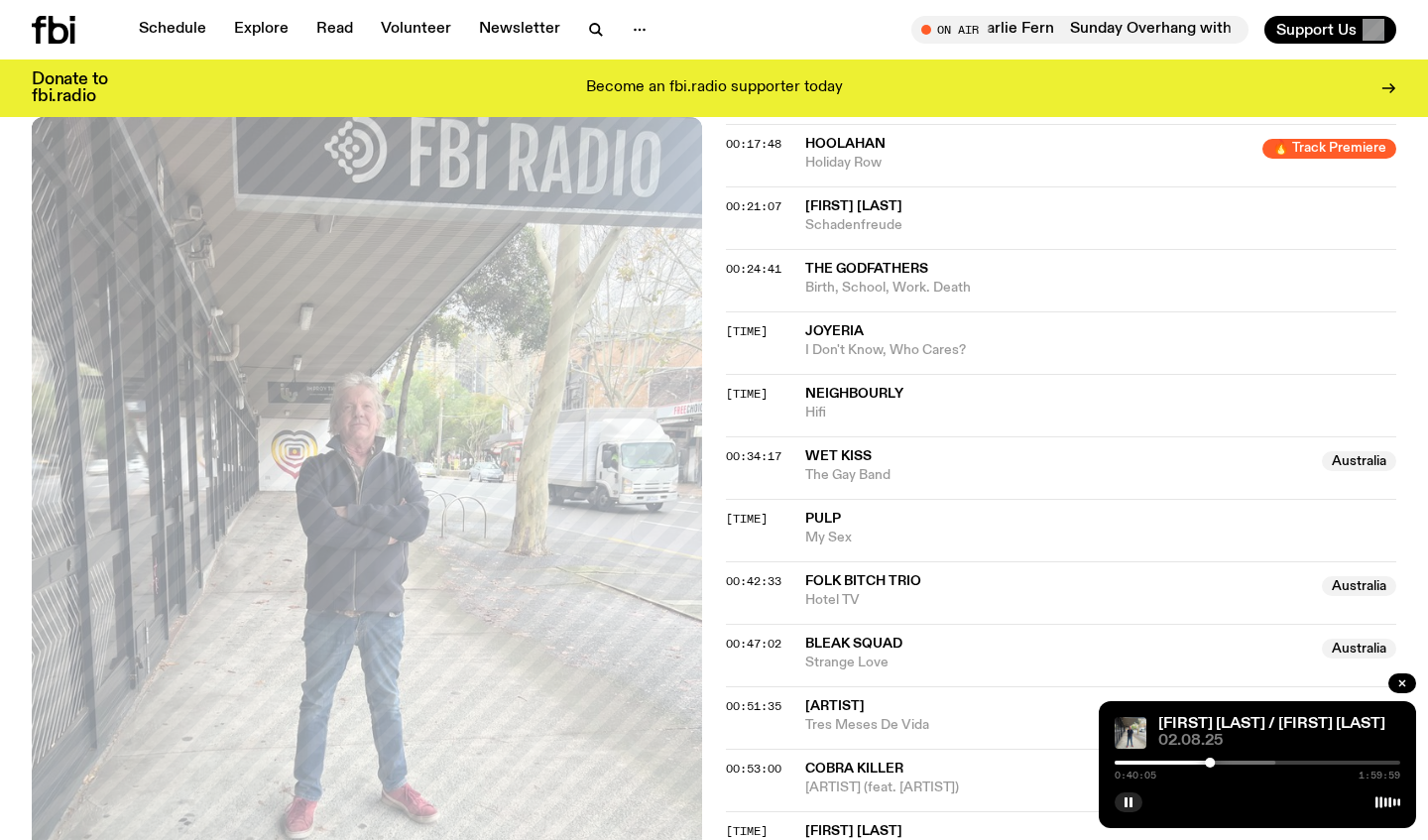 click at bounding box center [1132, 763] 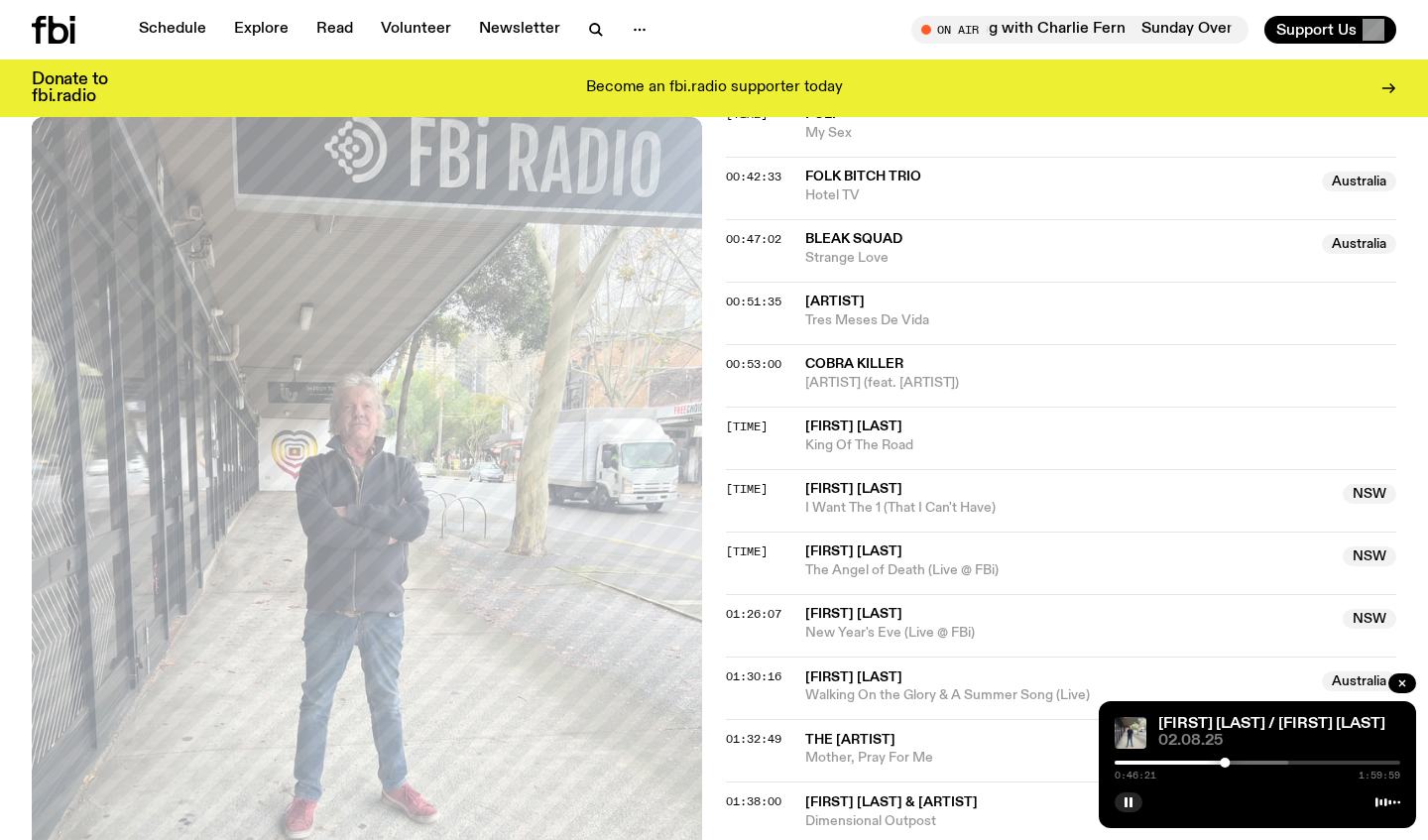scroll, scrollTop: 1458, scrollLeft: 0, axis: vertical 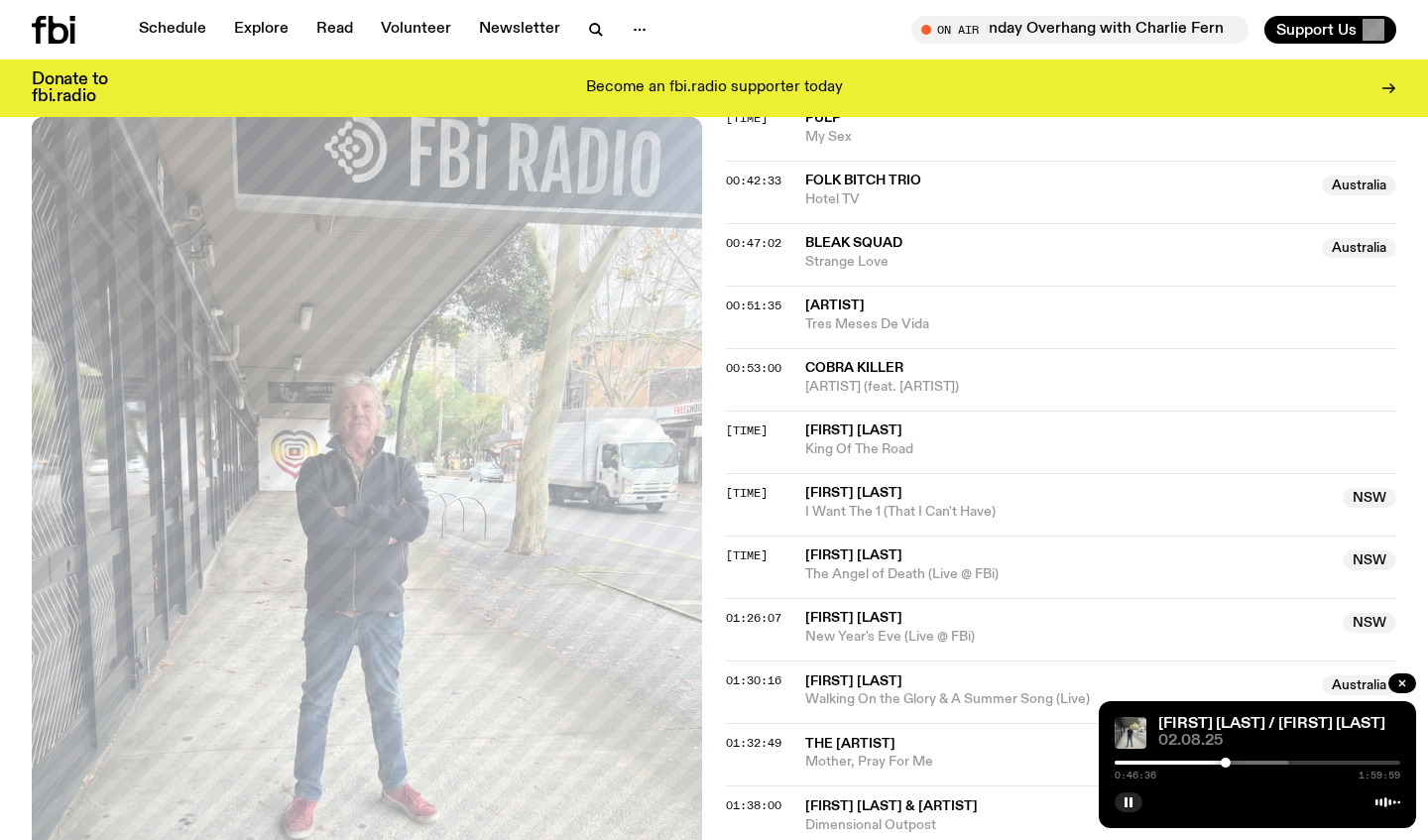 click at bounding box center [1146, 763] 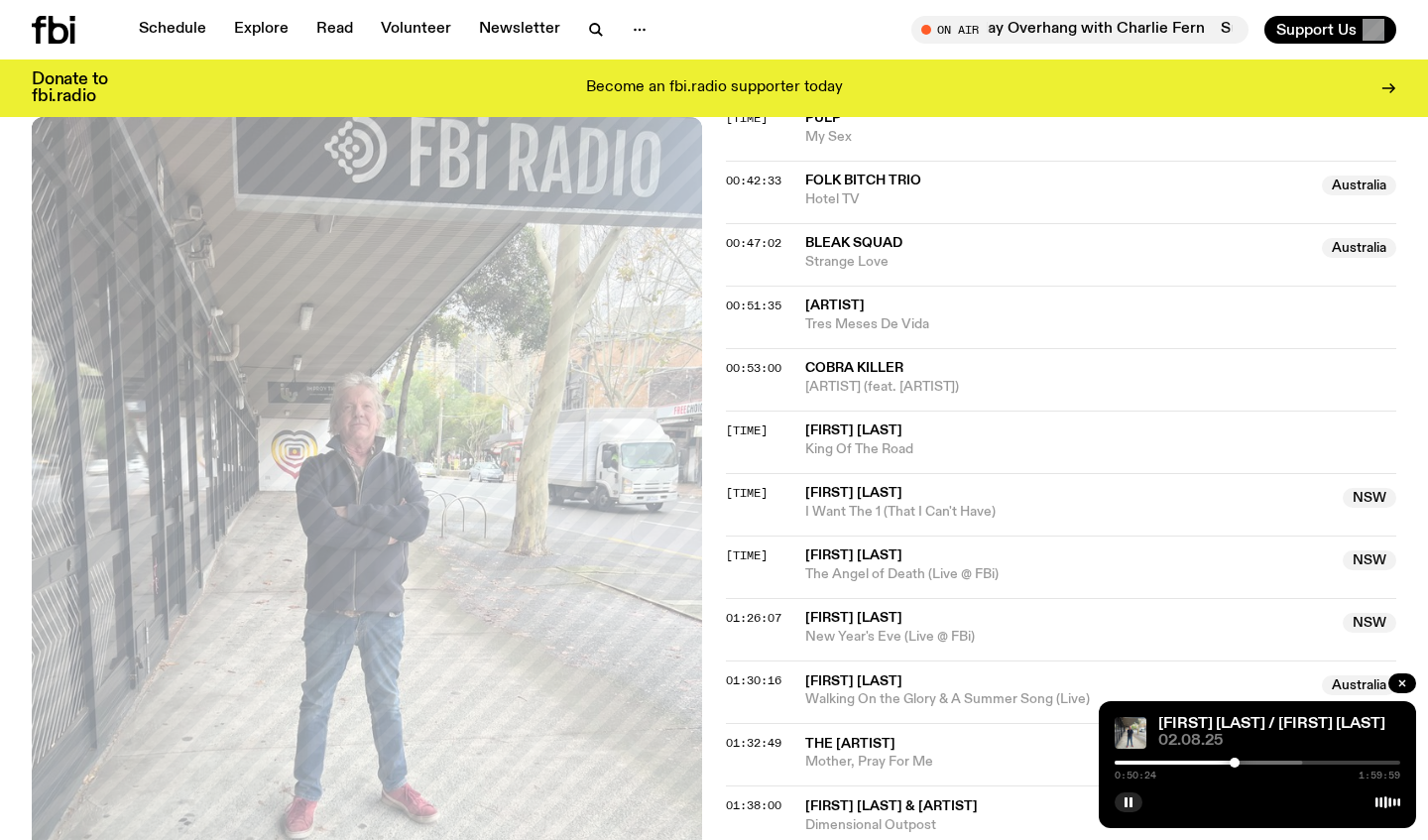 click at bounding box center [1235, 763] 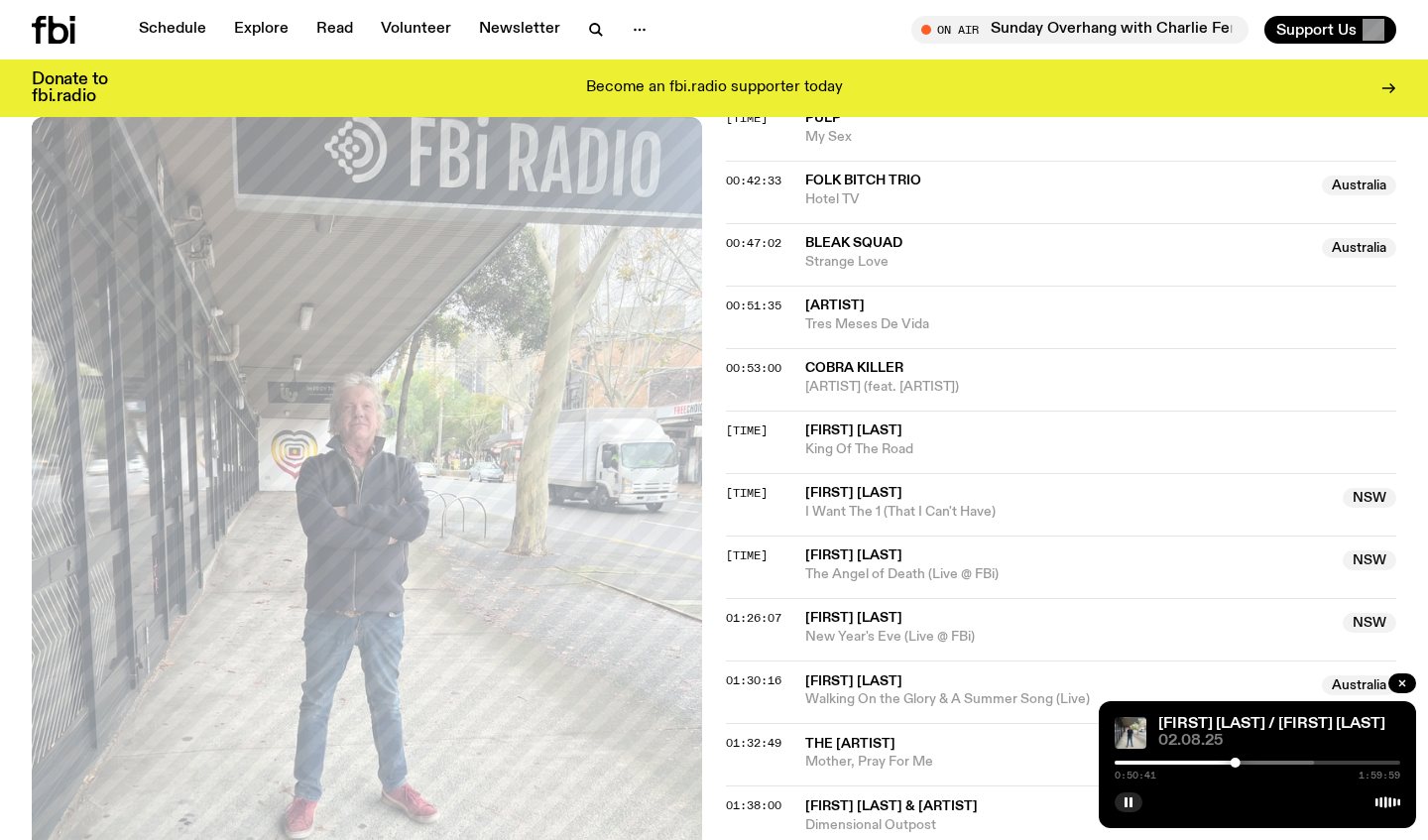 scroll, scrollTop: 1447, scrollLeft: 0, axis: vertical 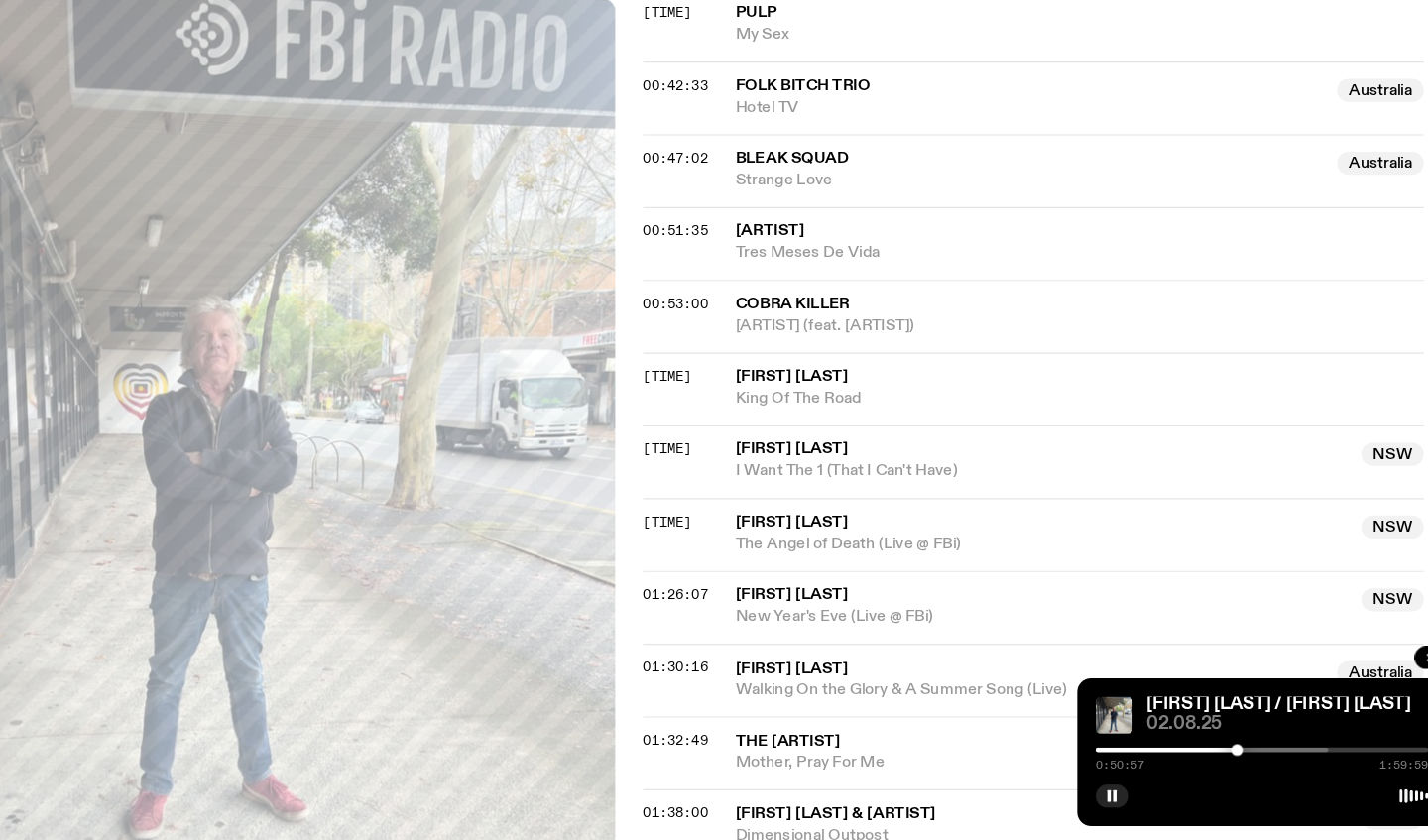 click at bounding box center [1171, 763] 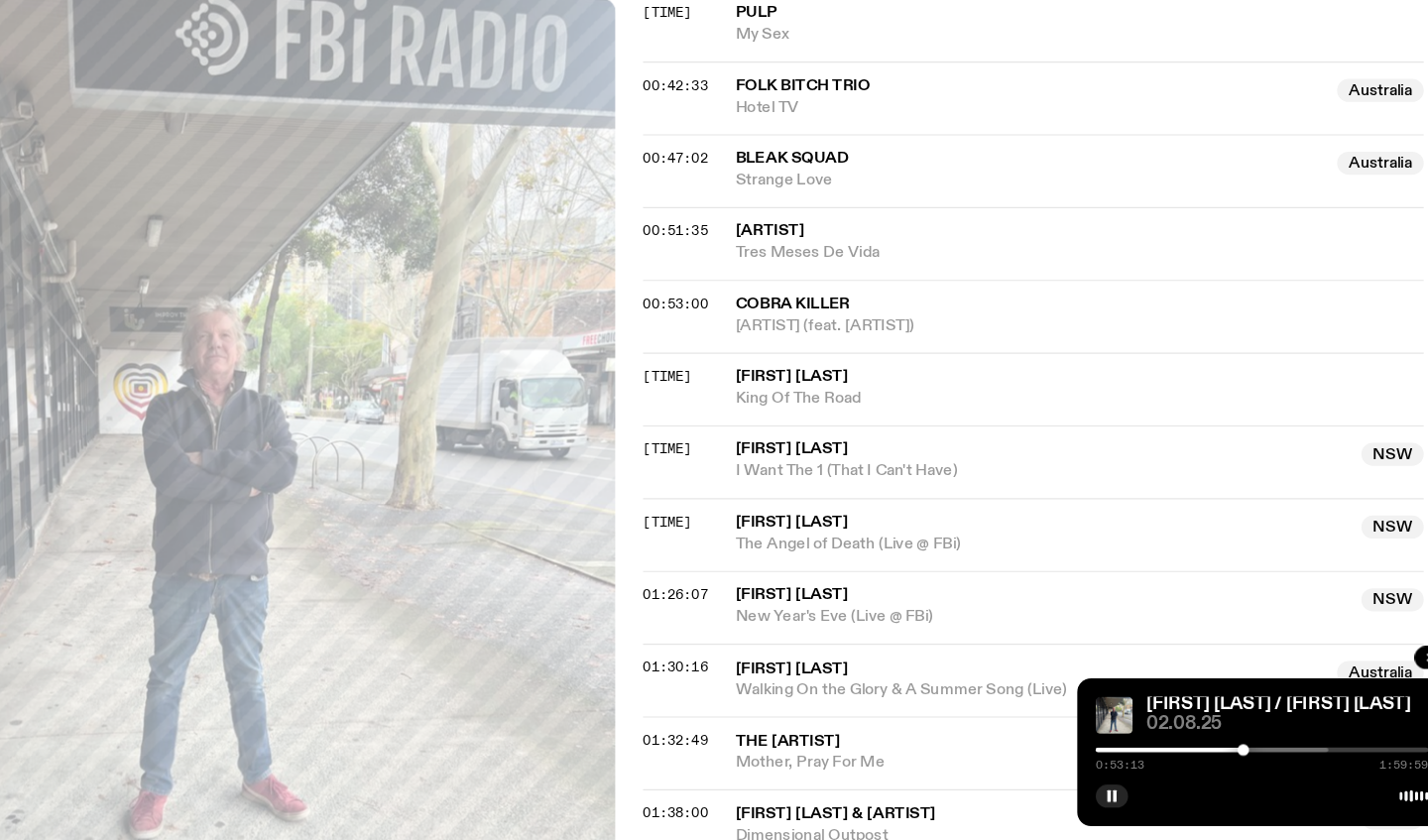 click at bounding box center [1171, 763] 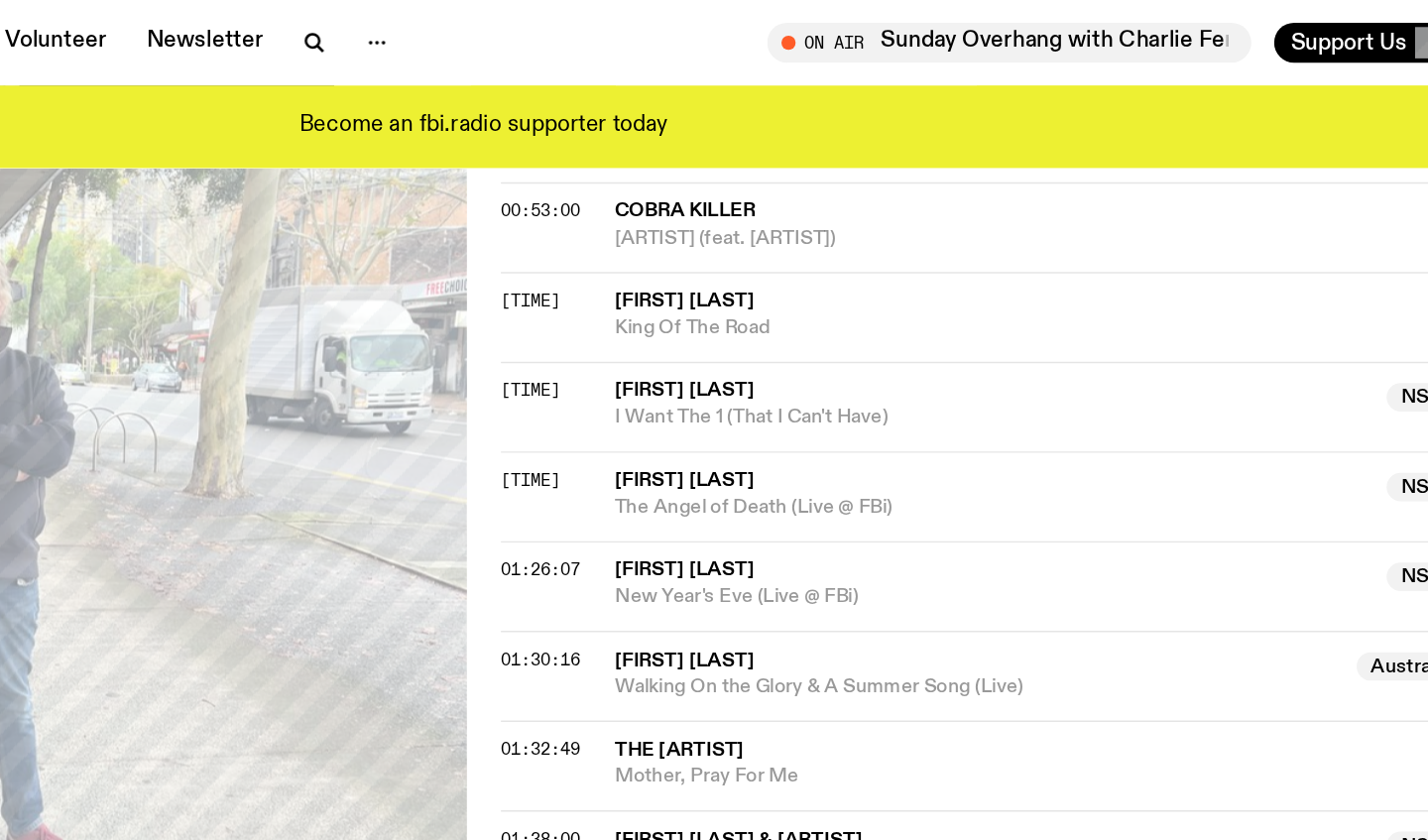 scroll, scrollTop: 1507, scrollLeft: 0, axis: vertical 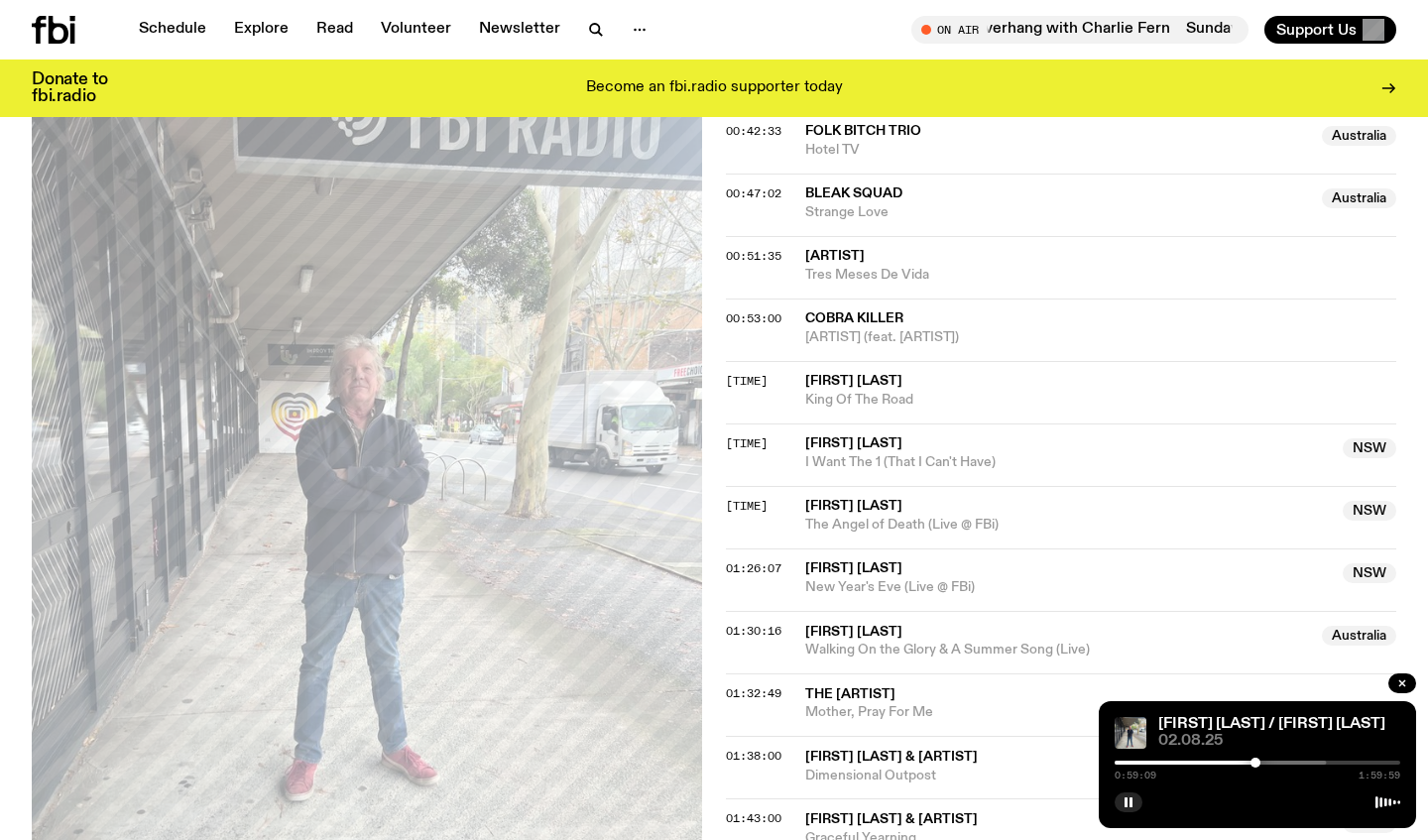 click at bounding box center [1255, 763] 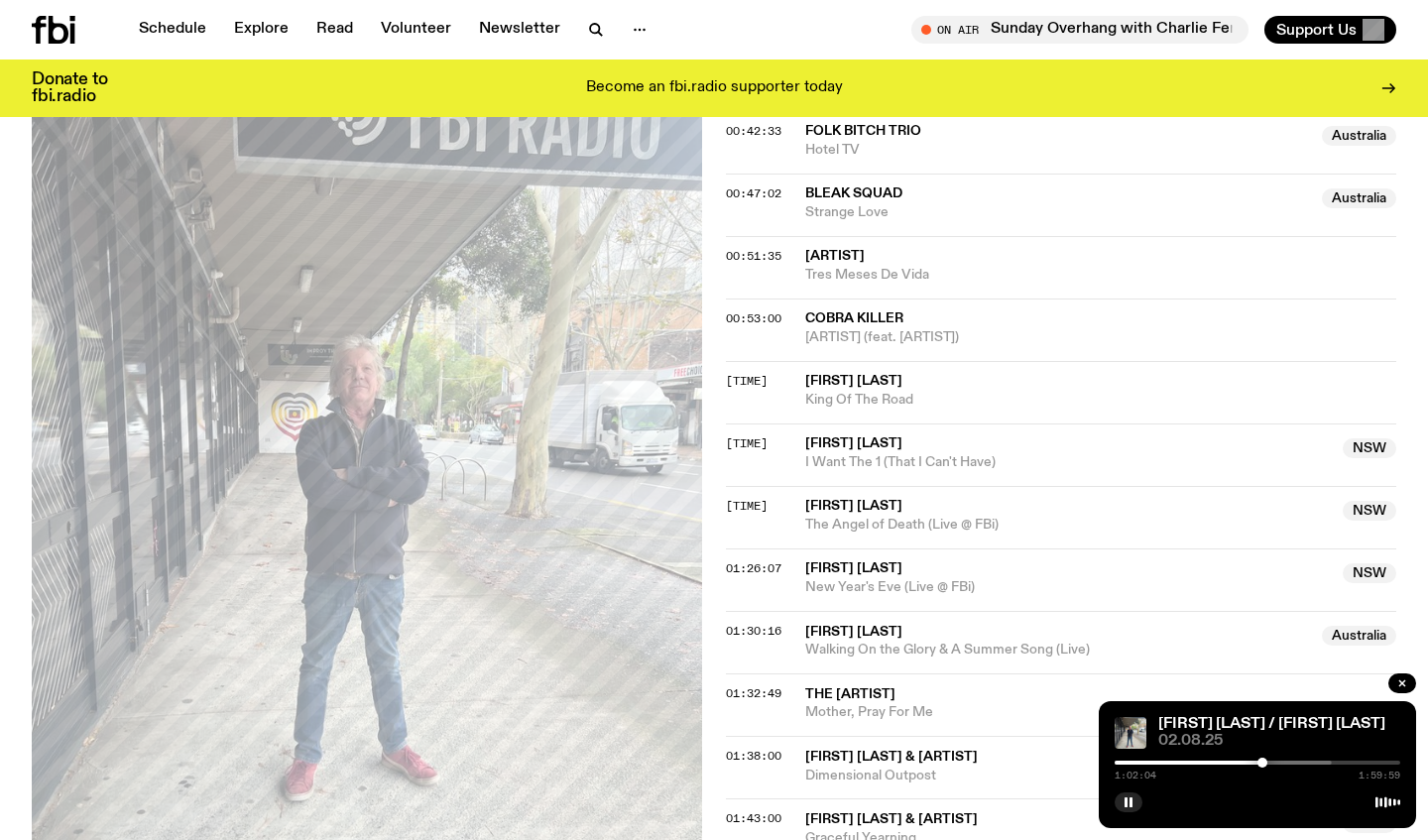 click at bounding box center (1262, 763) 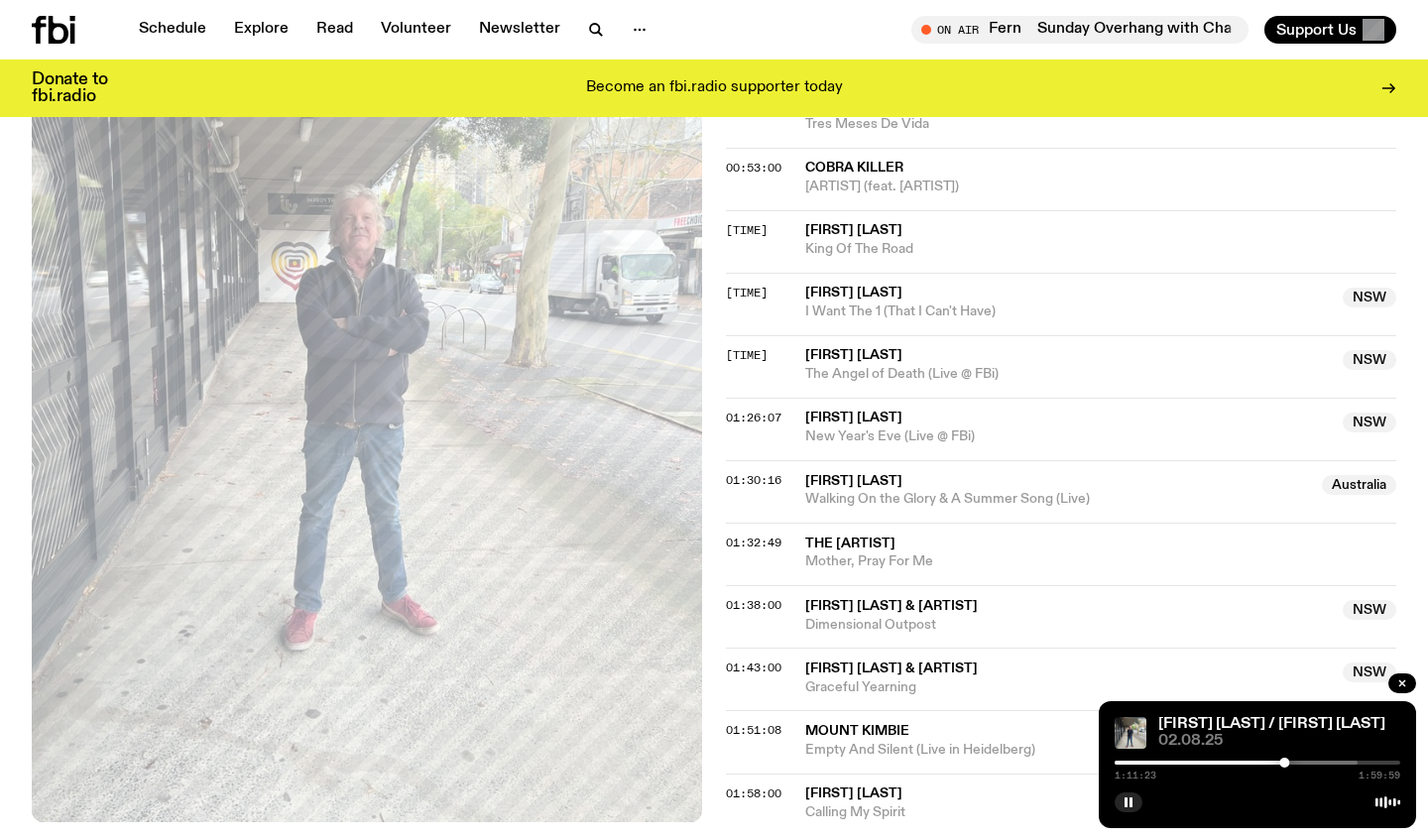 scroll, scrollTop: 1668, scrollLeft: 0, axis: vertical 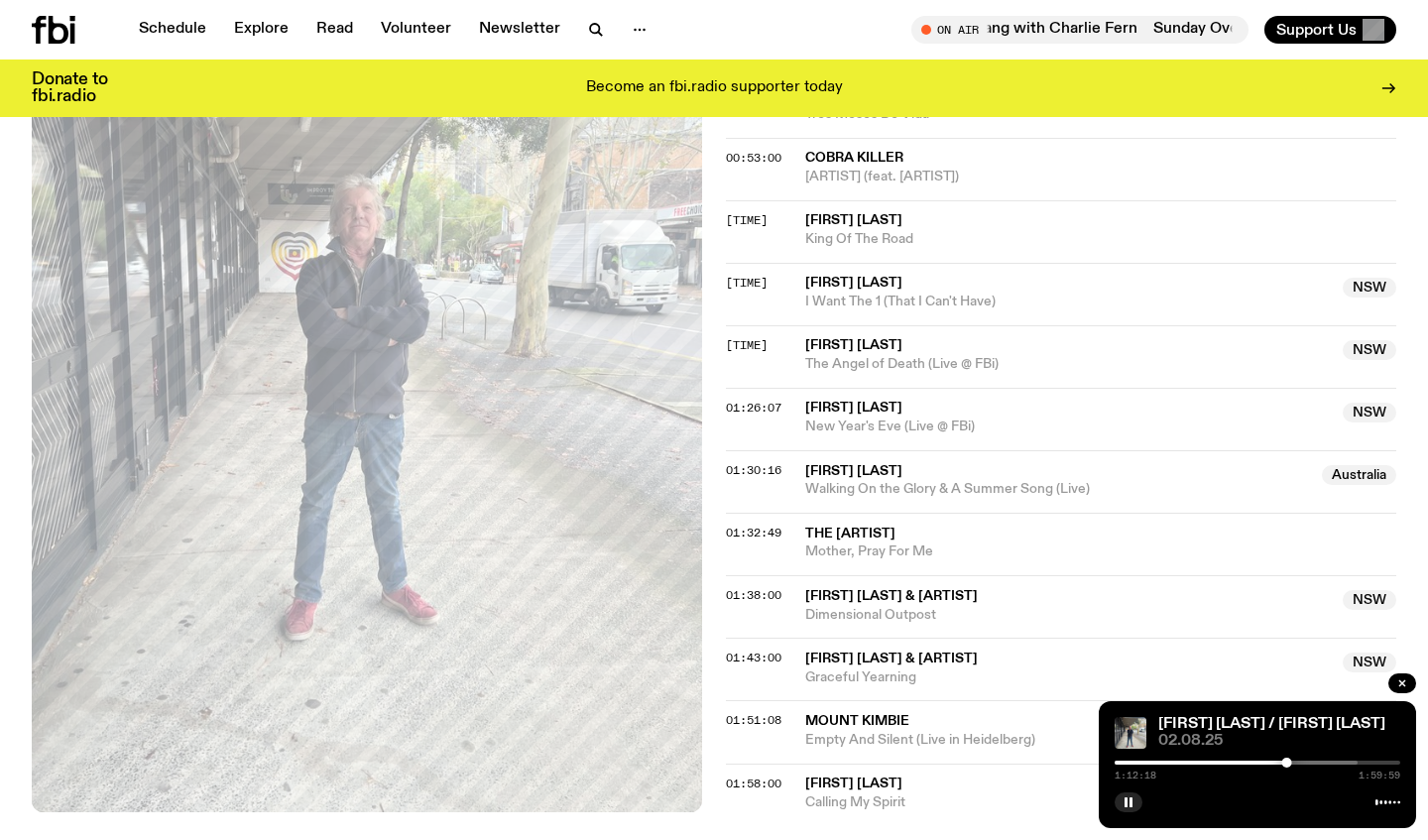click at bounding box center [1215, 763] 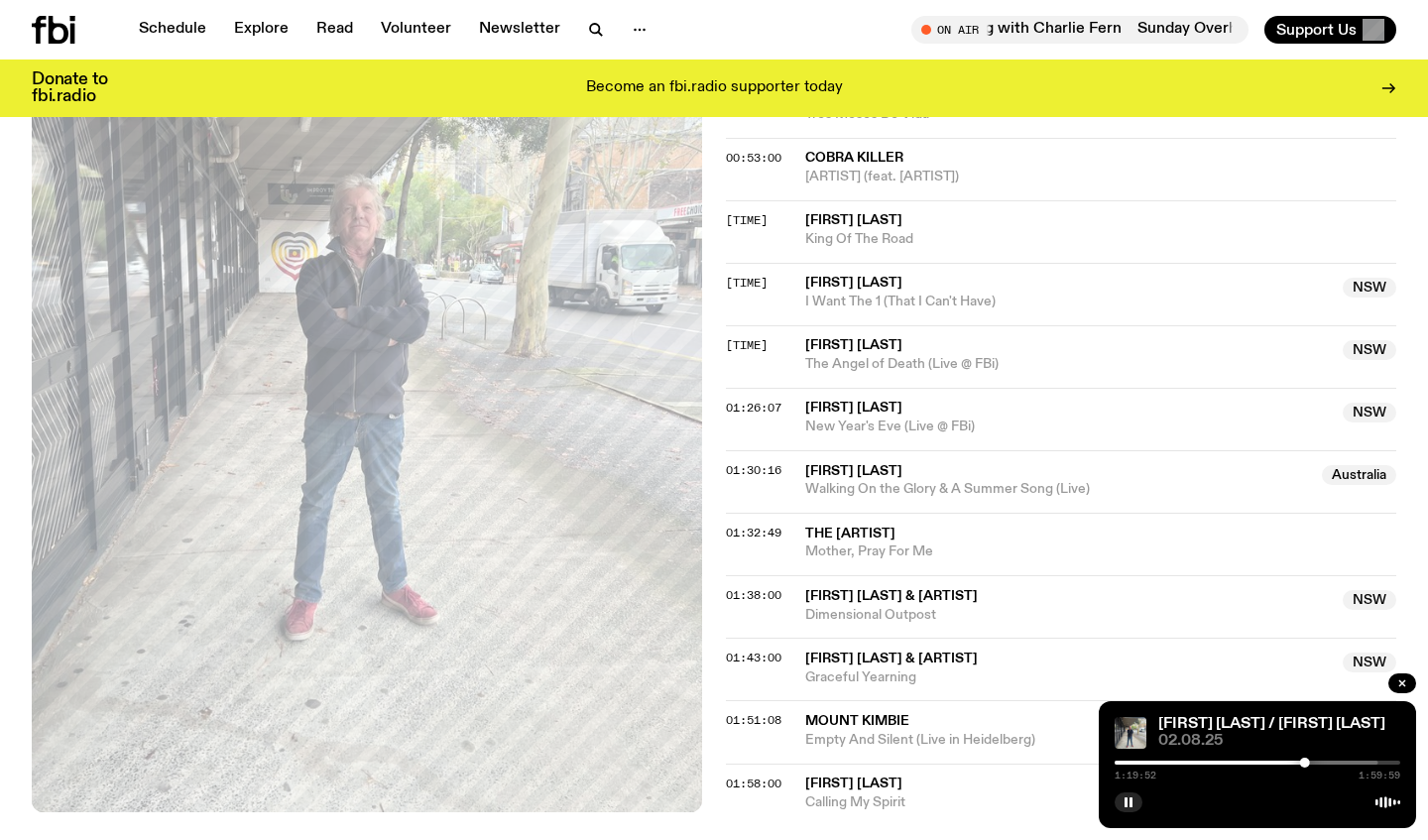 click on "[TIME] [TIME]" at bounding box center [1257, 769] 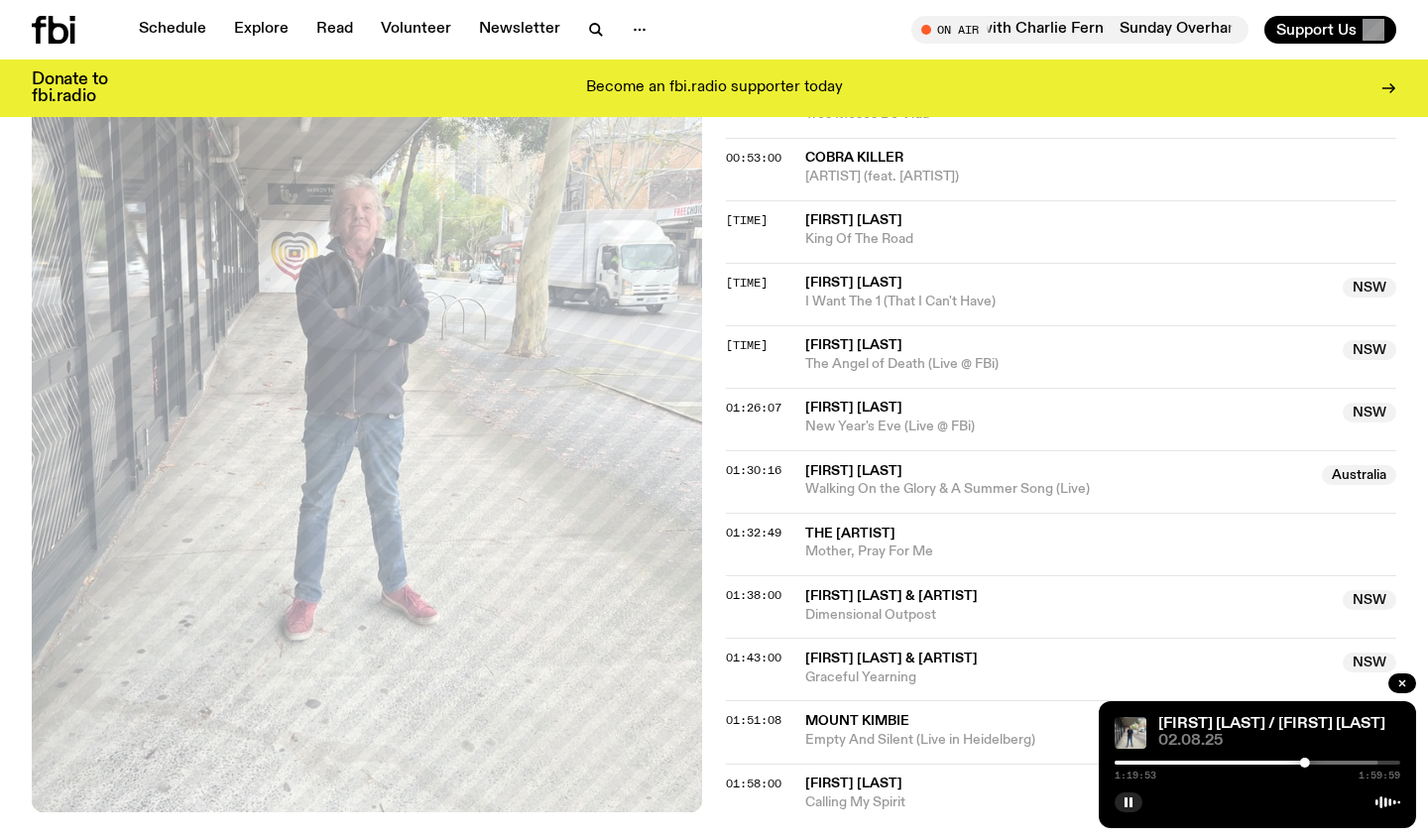 click on "[TIME] [TIME]" at bounding box center [1257, 769] 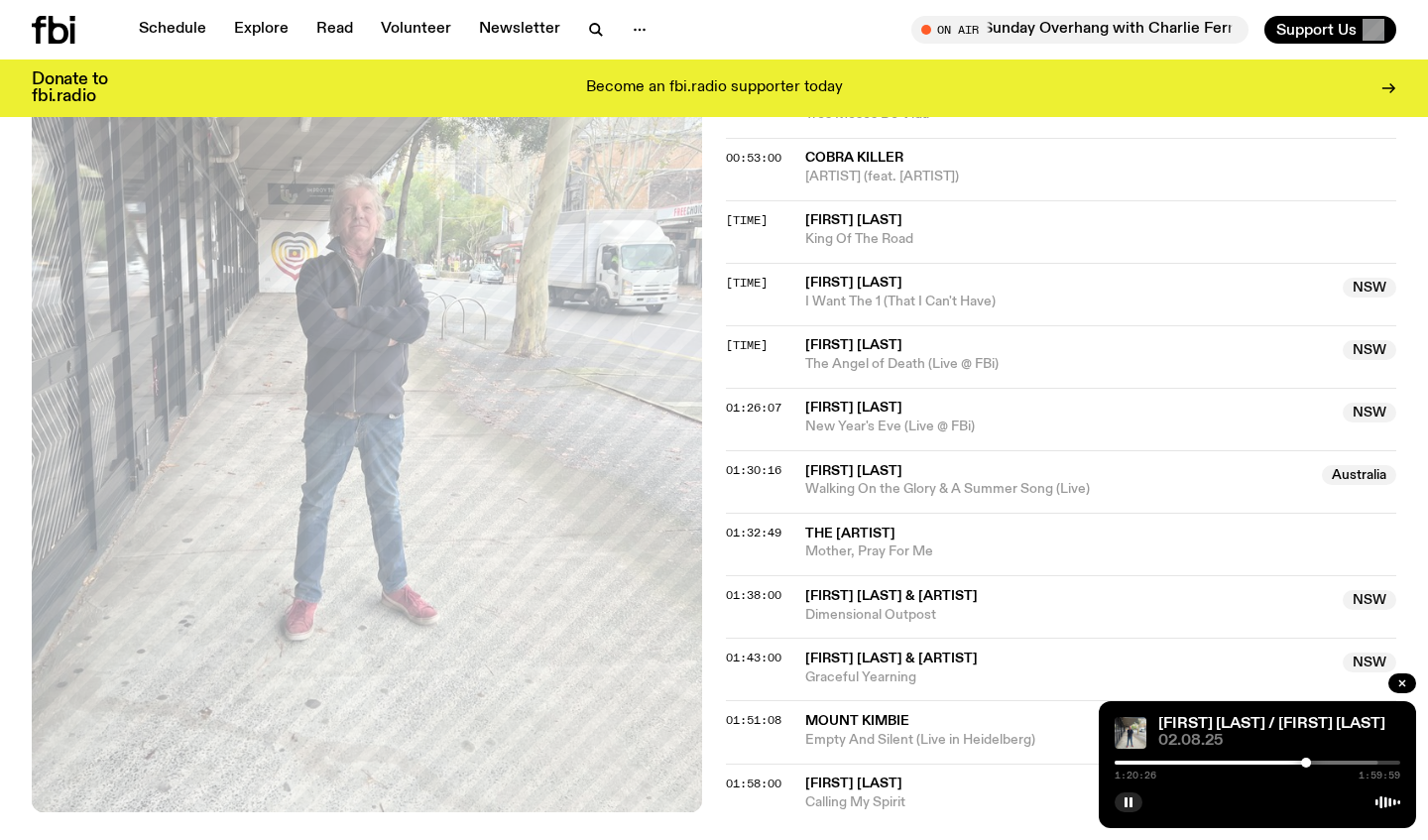 click on "[TIME] [TIME]" at bounding box center (1257, 769) 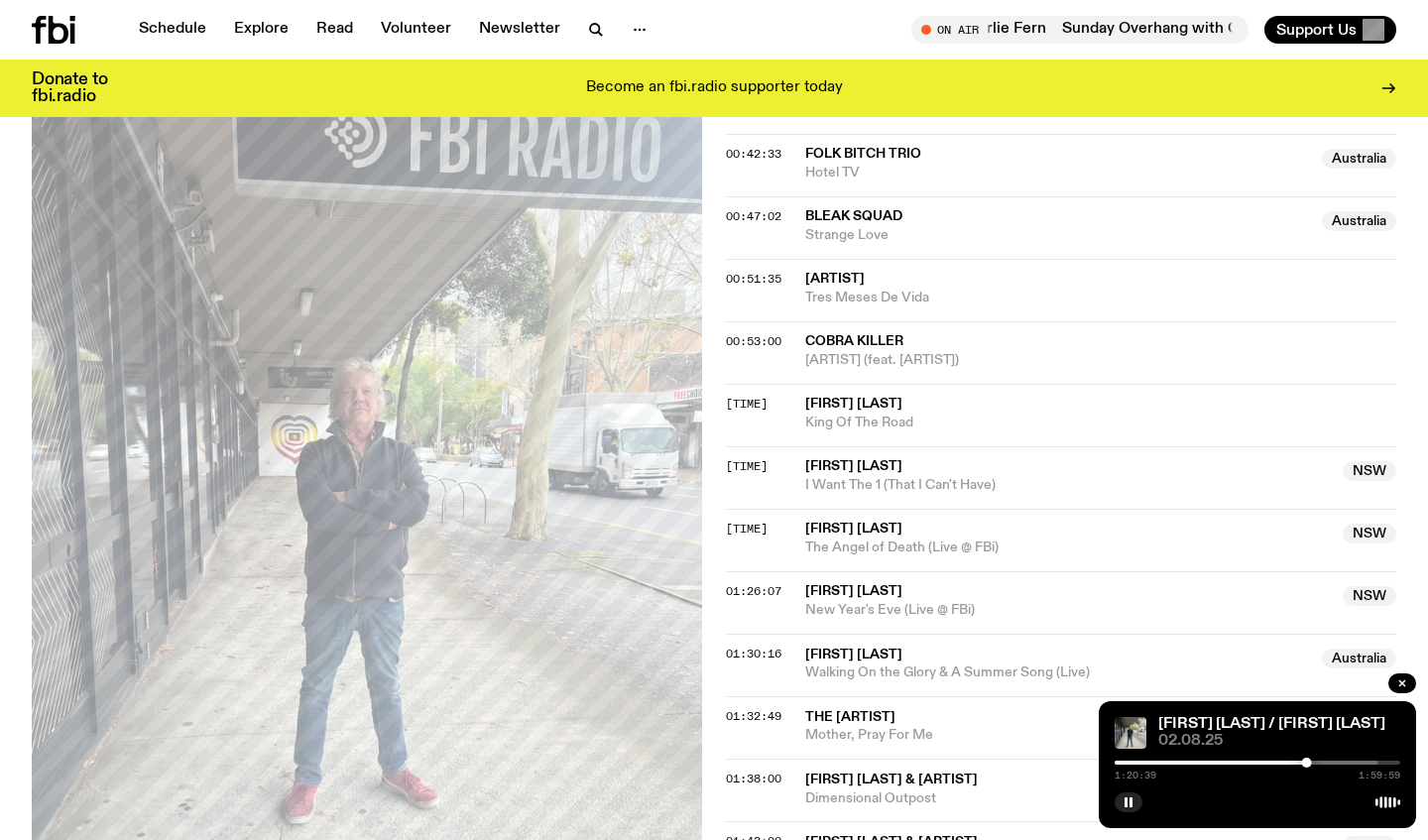 scroll, scrollTop: 1587, scrollLeft: 0, axis: vertical 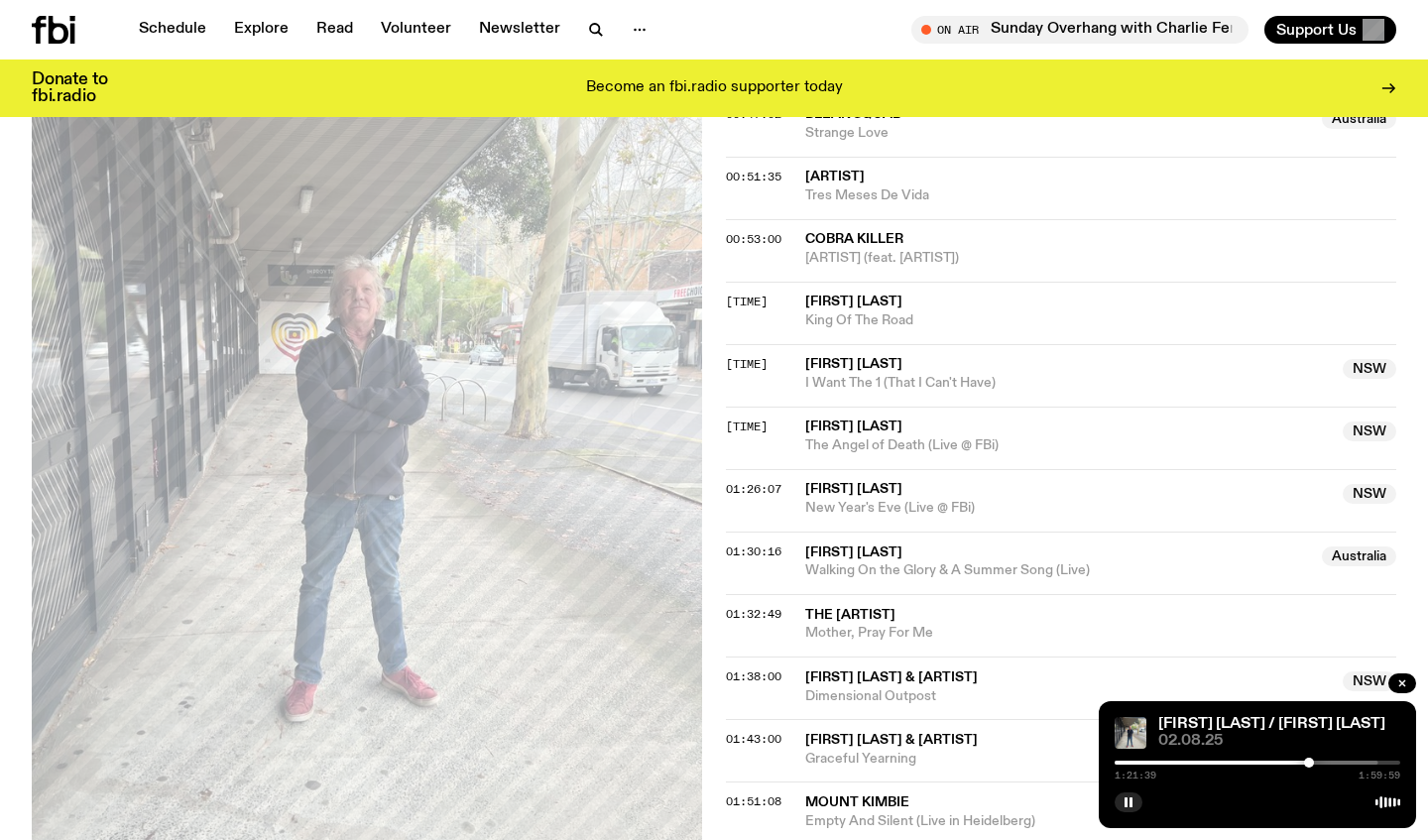 click at bounding box center (1309, 763) 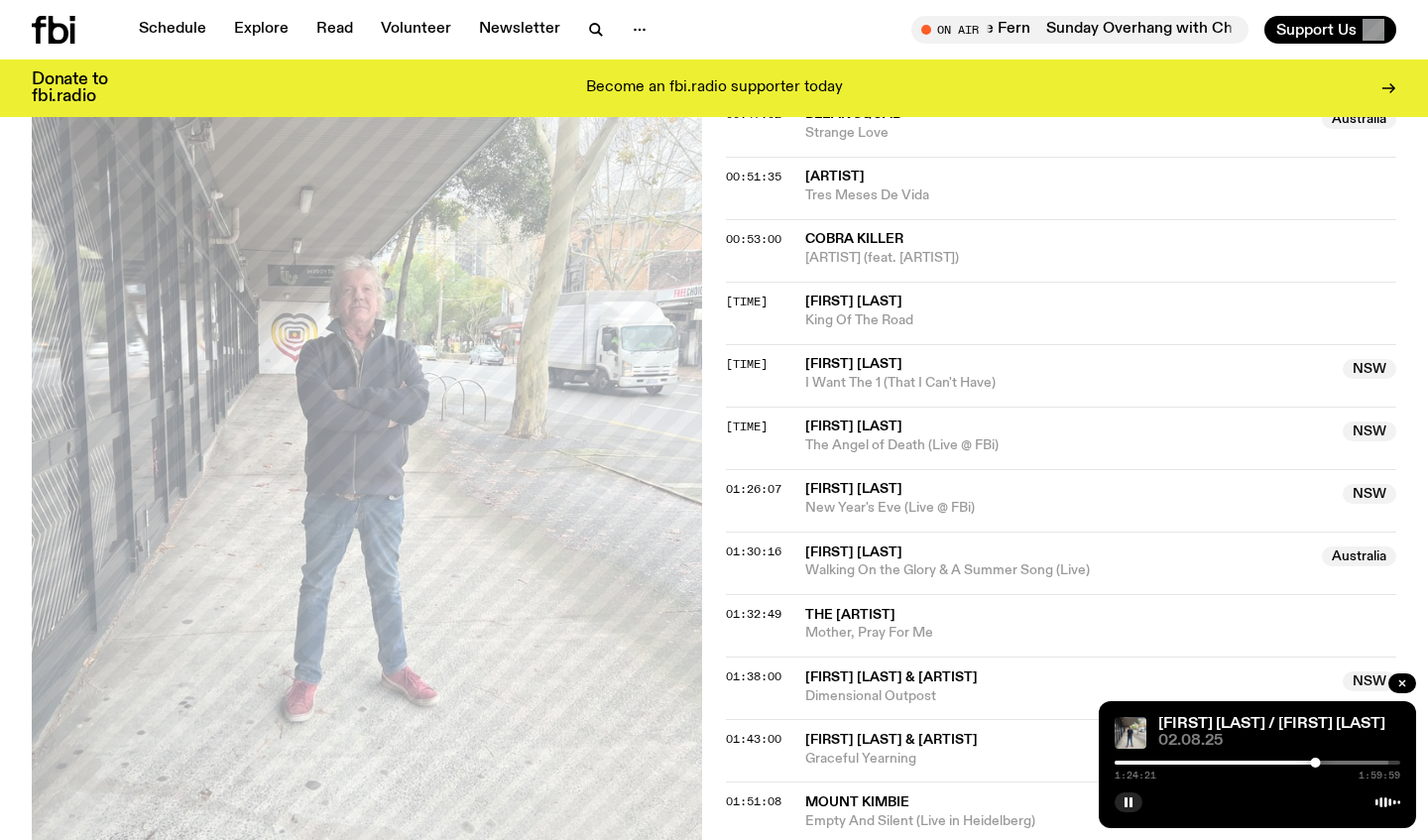 click at bounding box center (1246, 763) 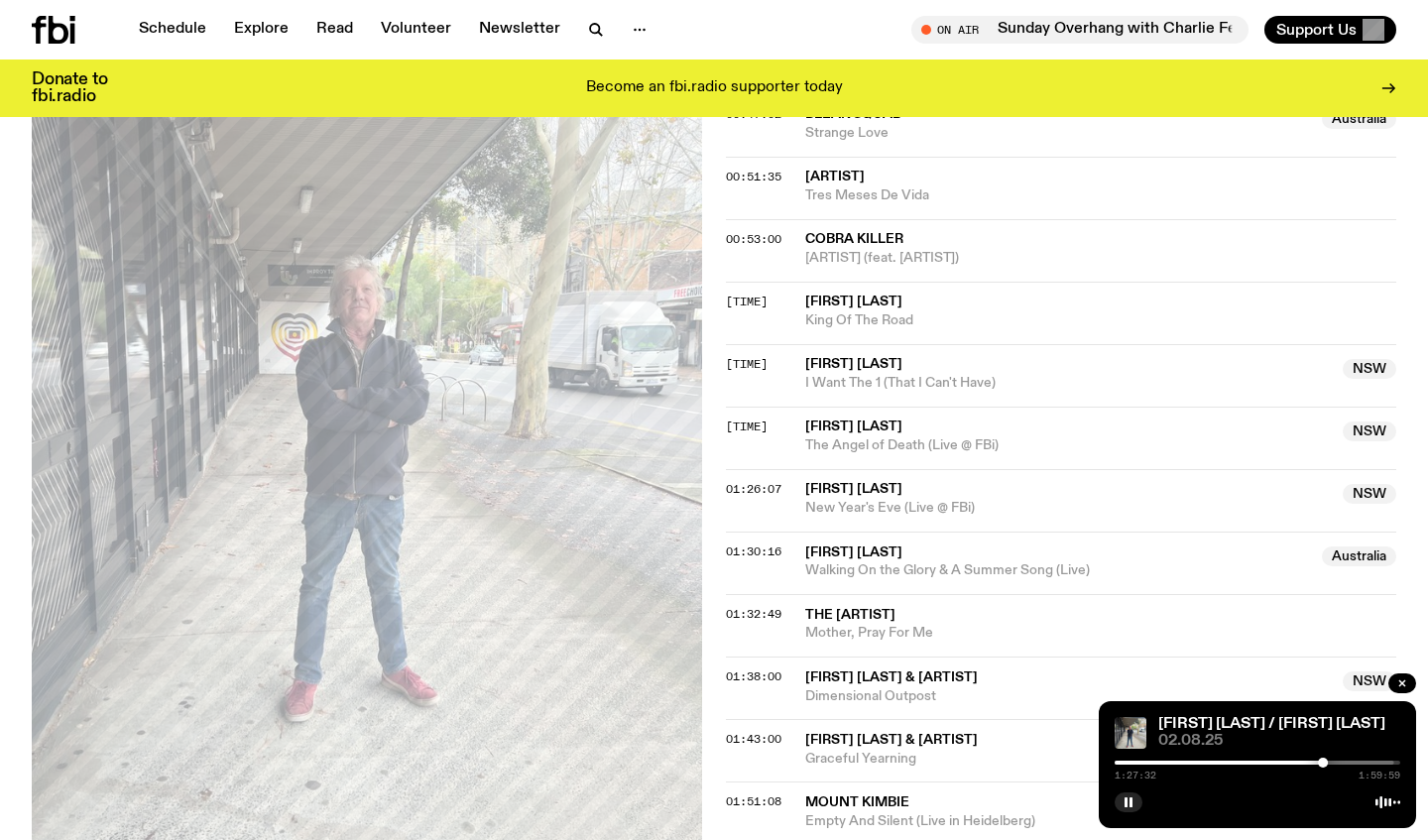 click at bounding box center (1251, 763) 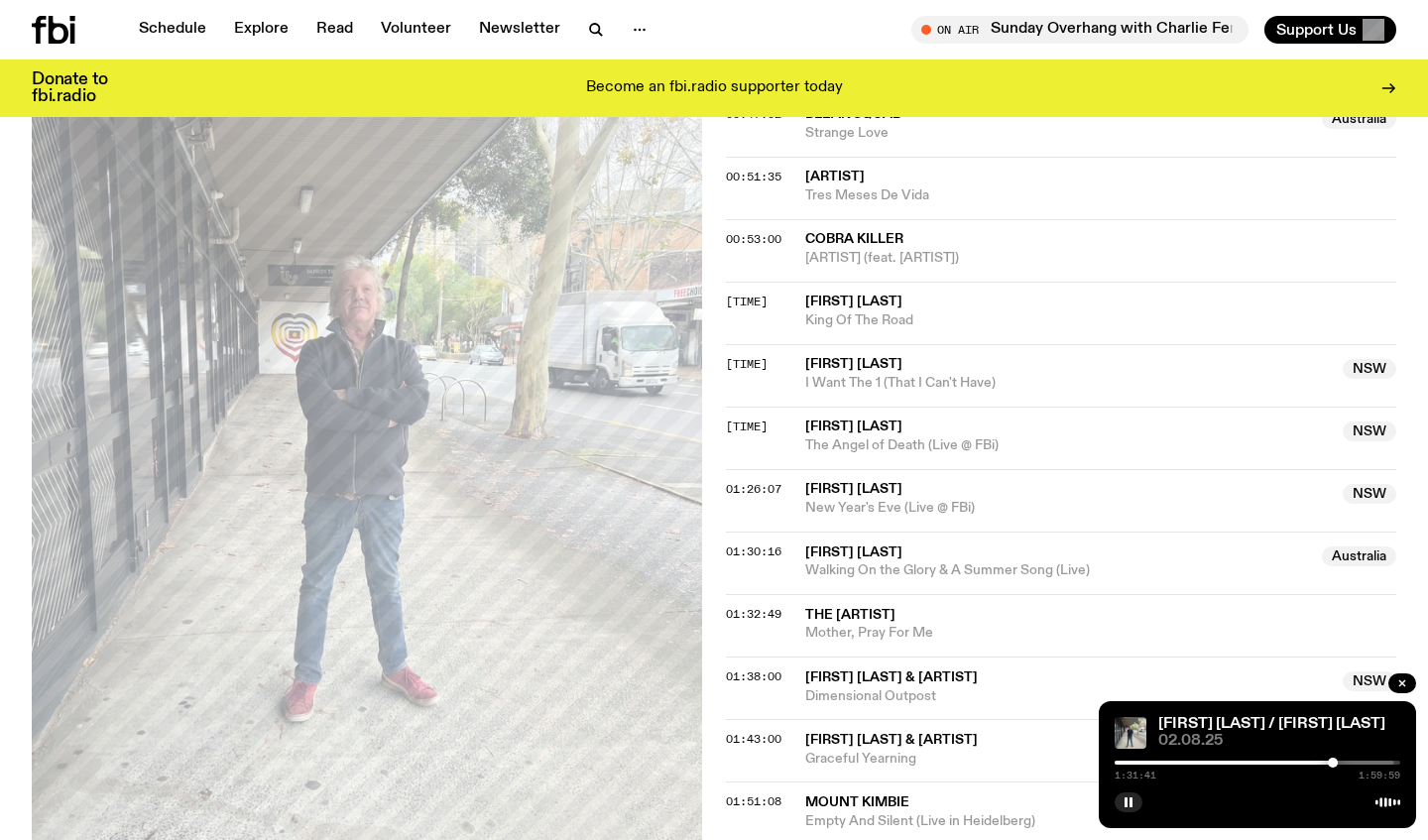 click at bounding box center (1251, 763) 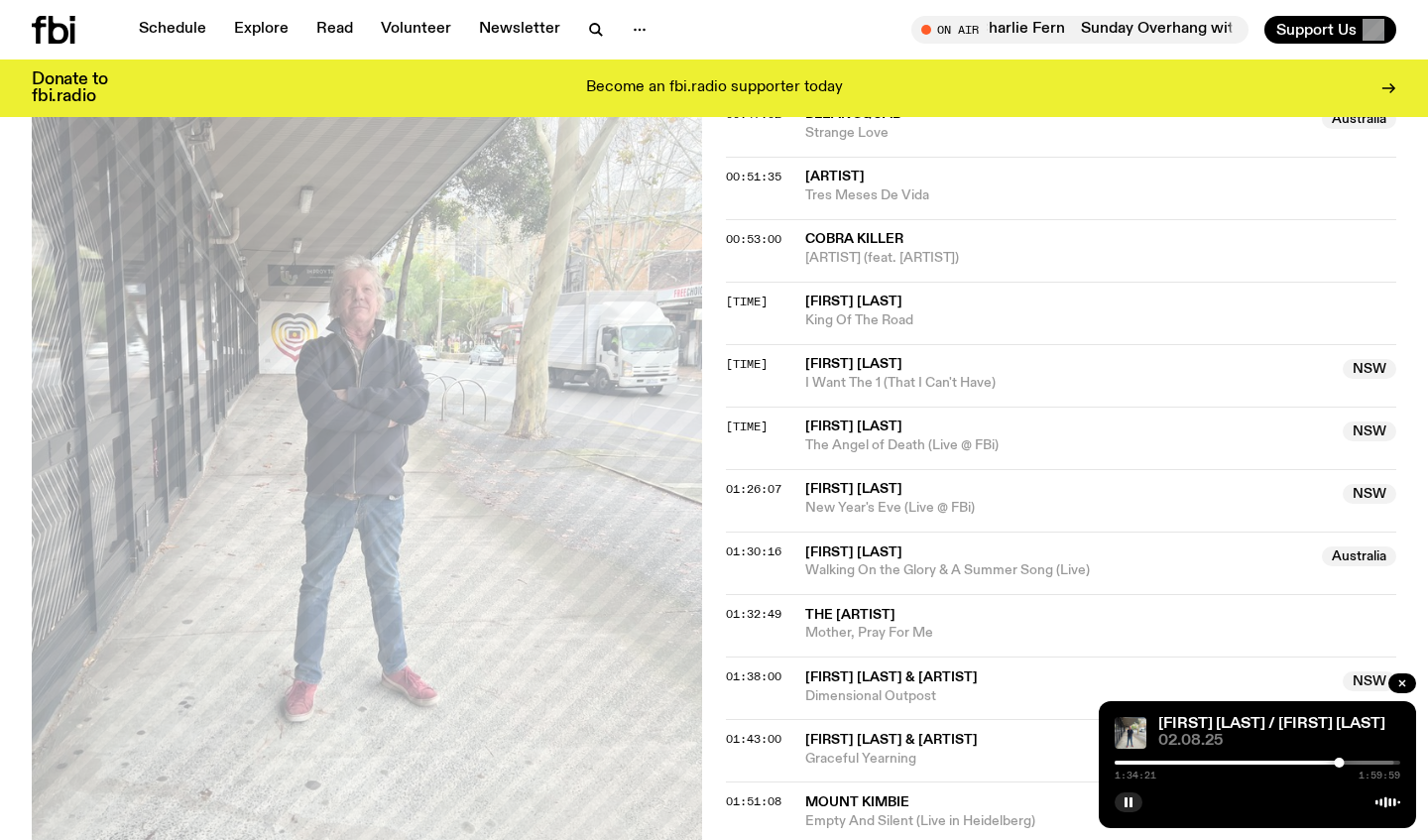 click at bounding box center (1251, 763) 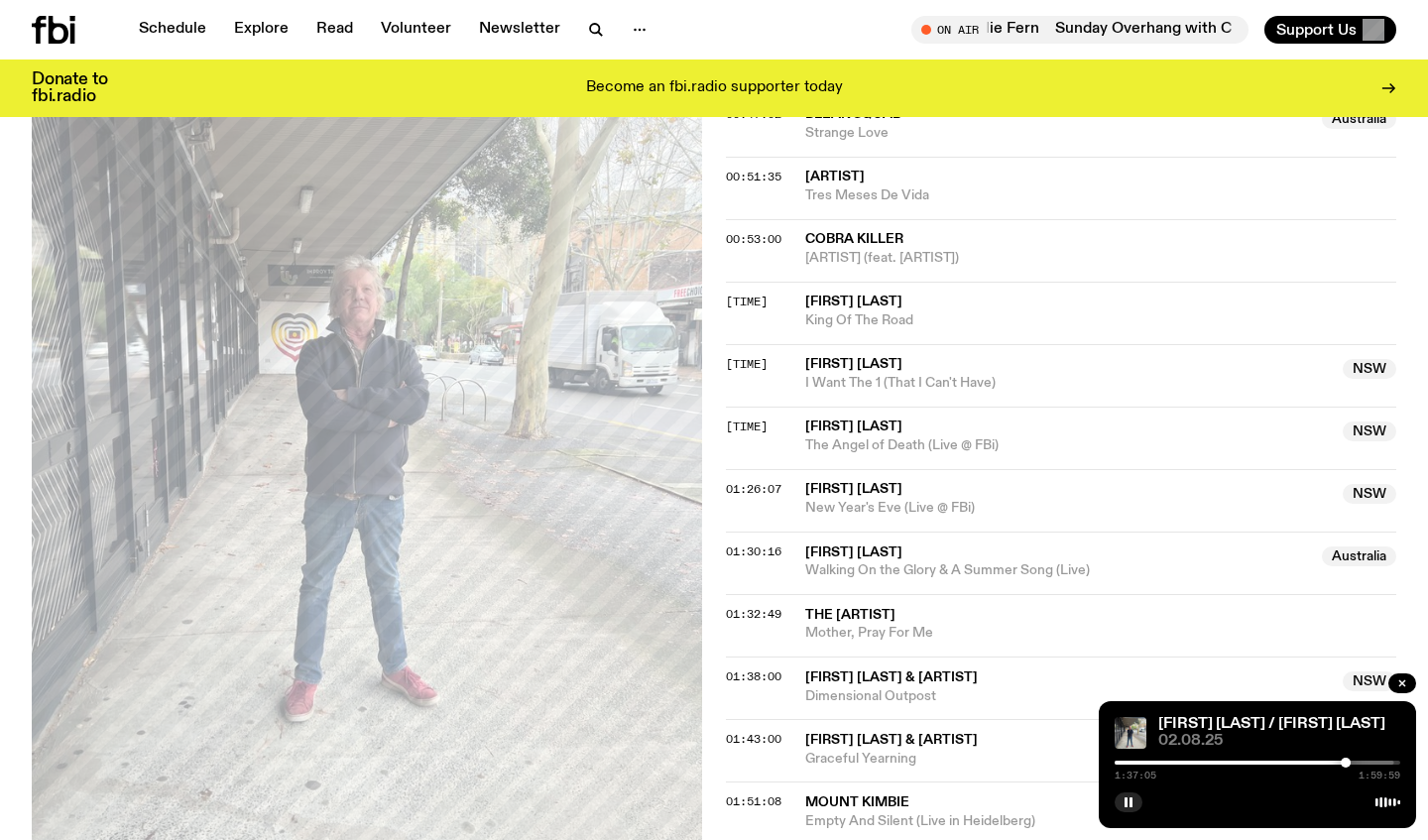 click at bounding box center (1346, 763) 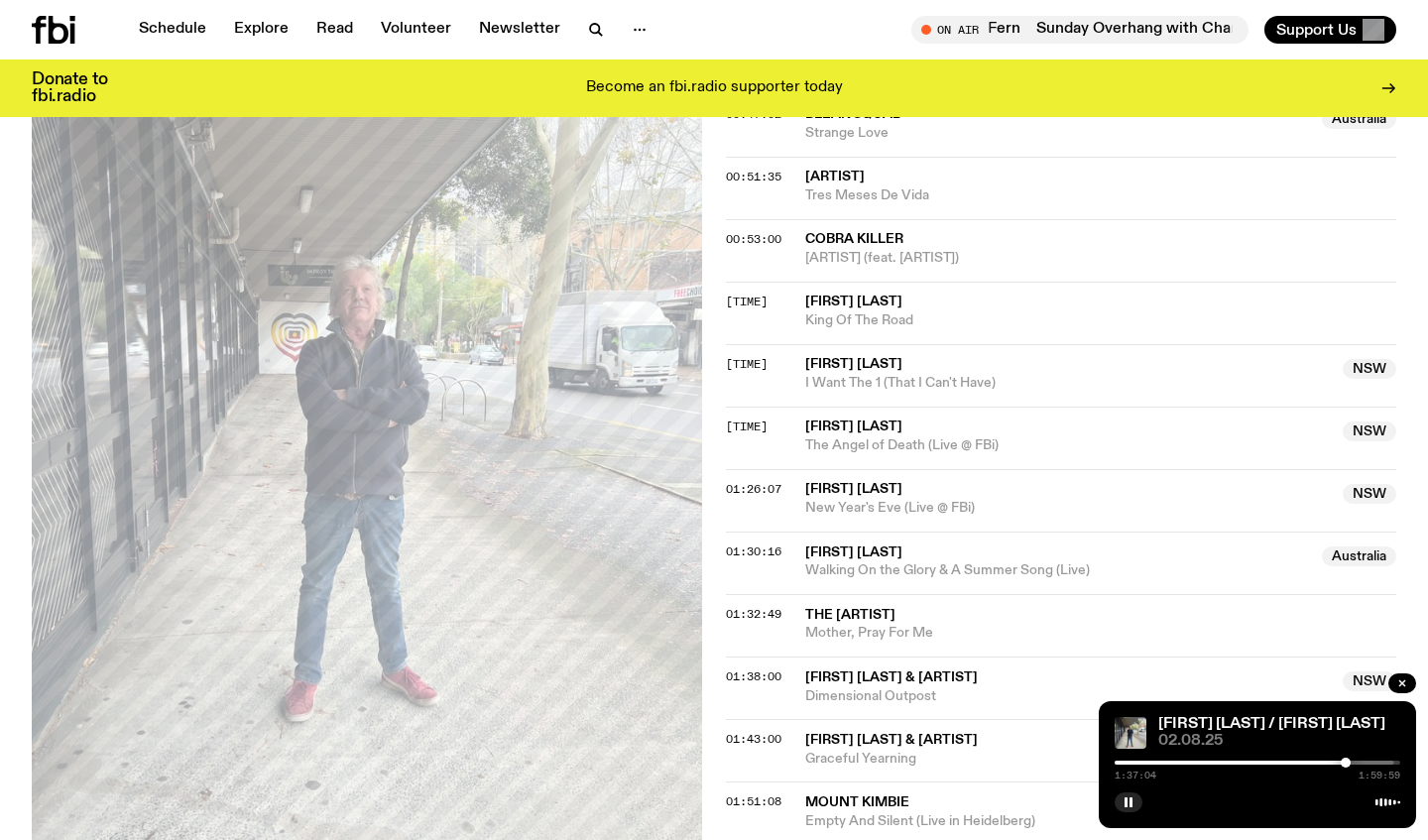 click at bounding box center [1346, 763] 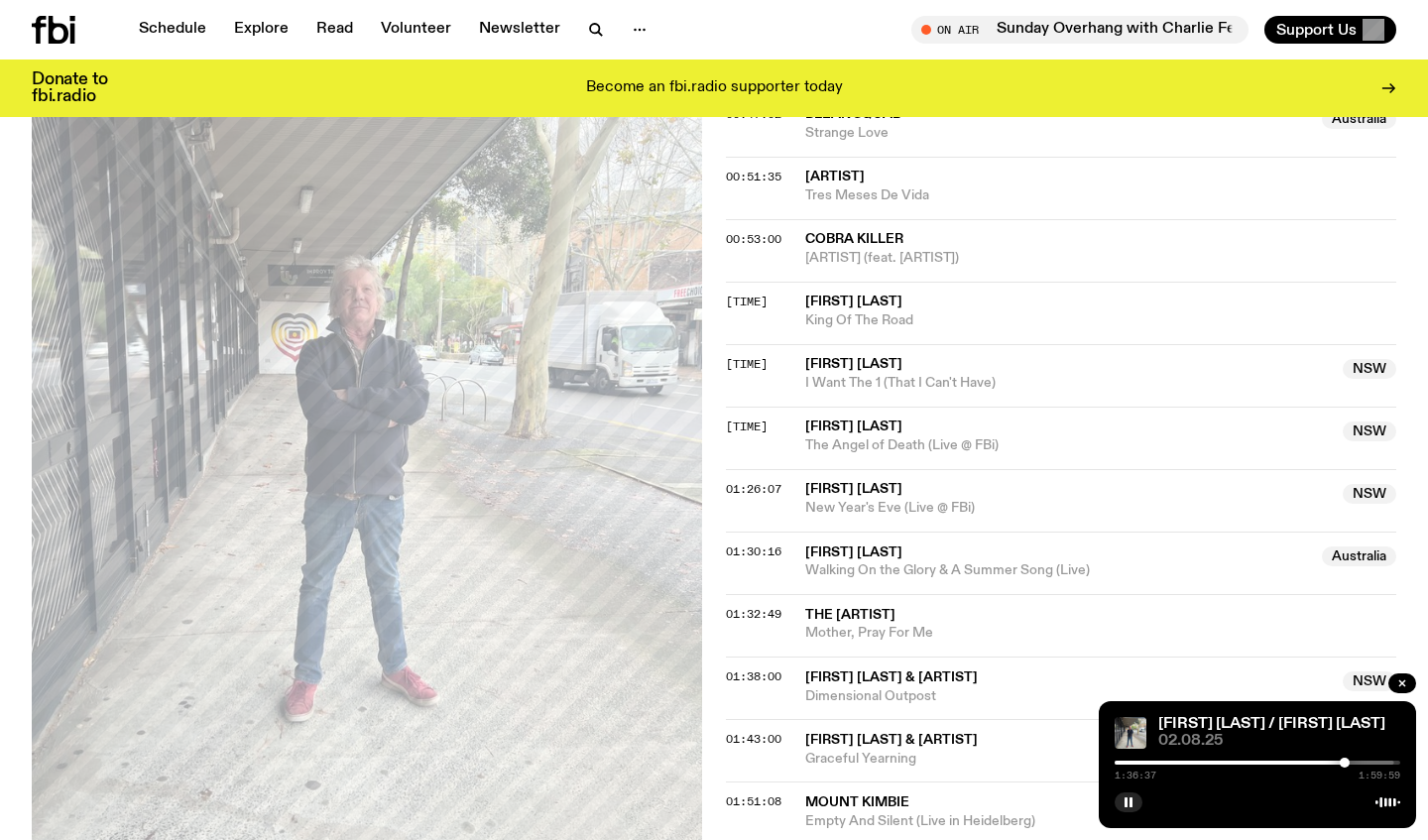 click at bounding box center (1345, 763) 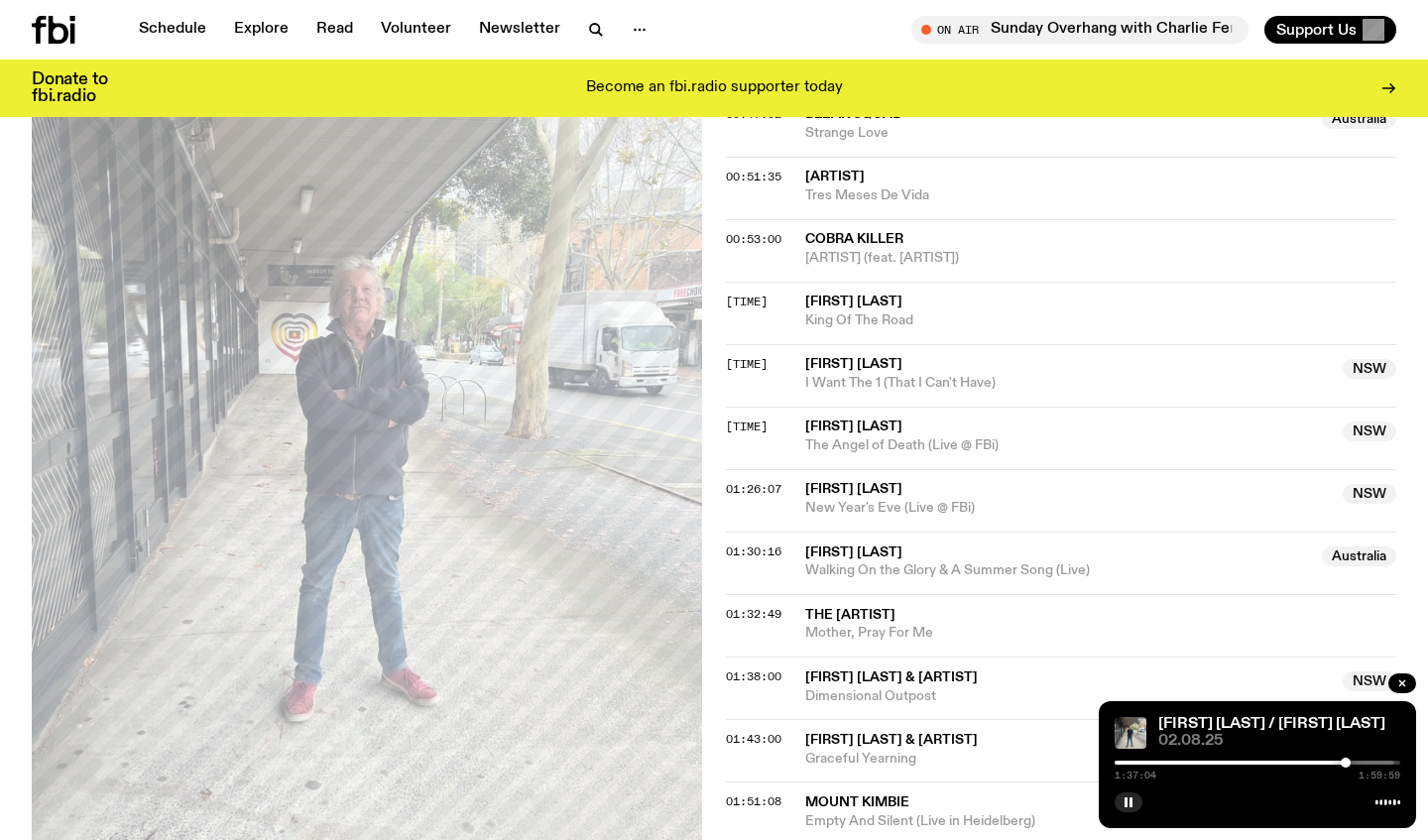 click at bounding box center [1346, 763] 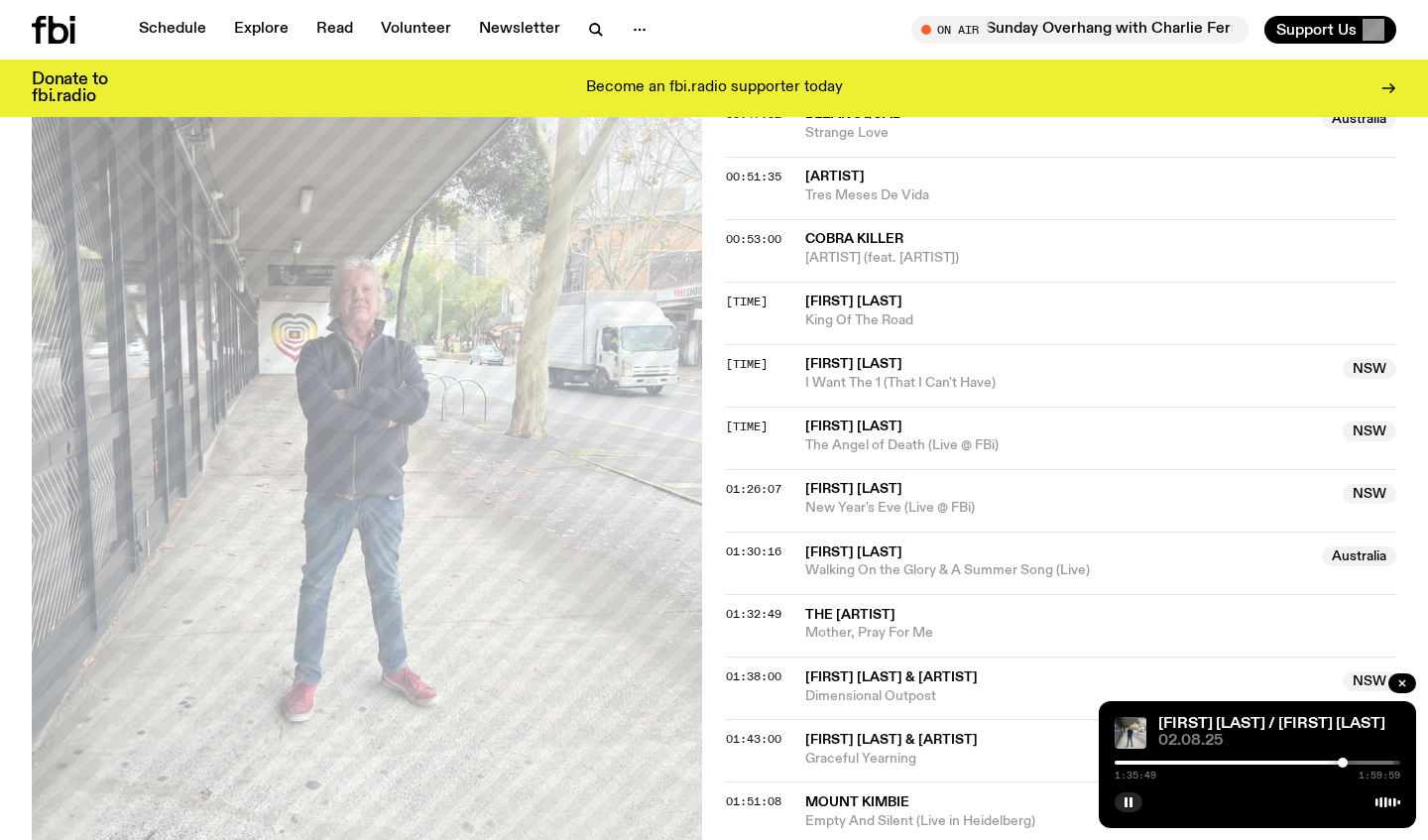 click at bounding box center [1343, 763] 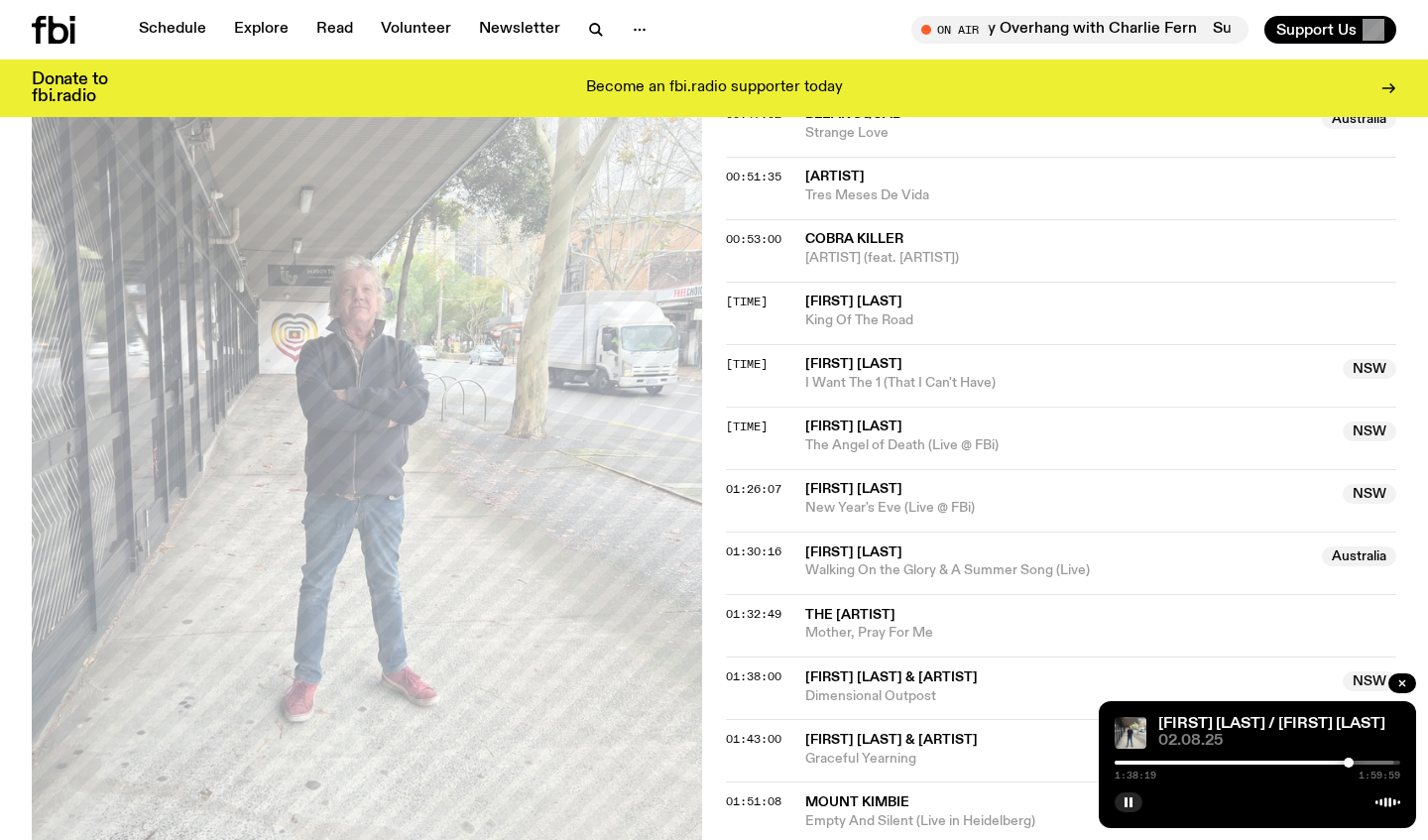 click at bounding box center (1349, 763) 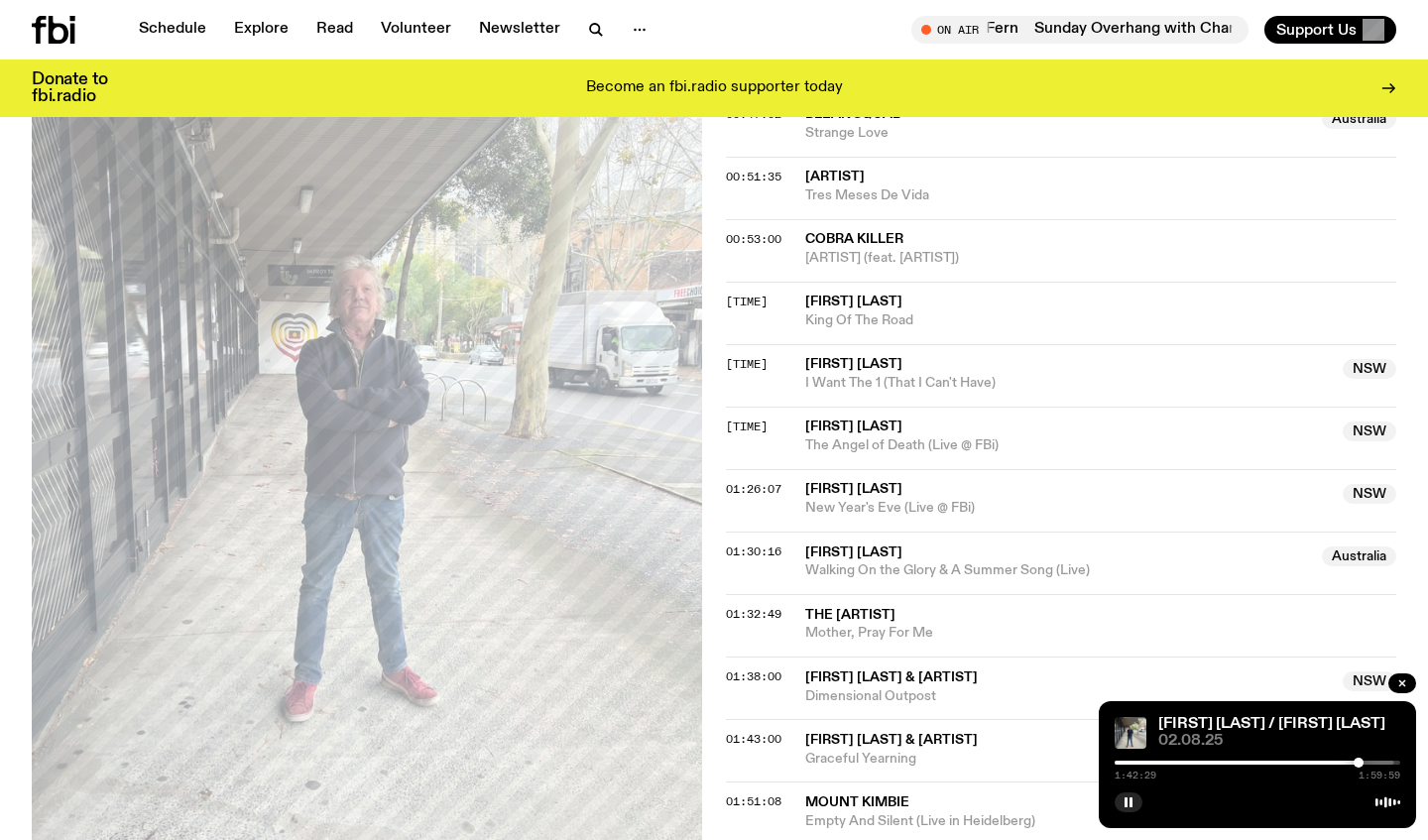 click at bounding box center [1359, 763] 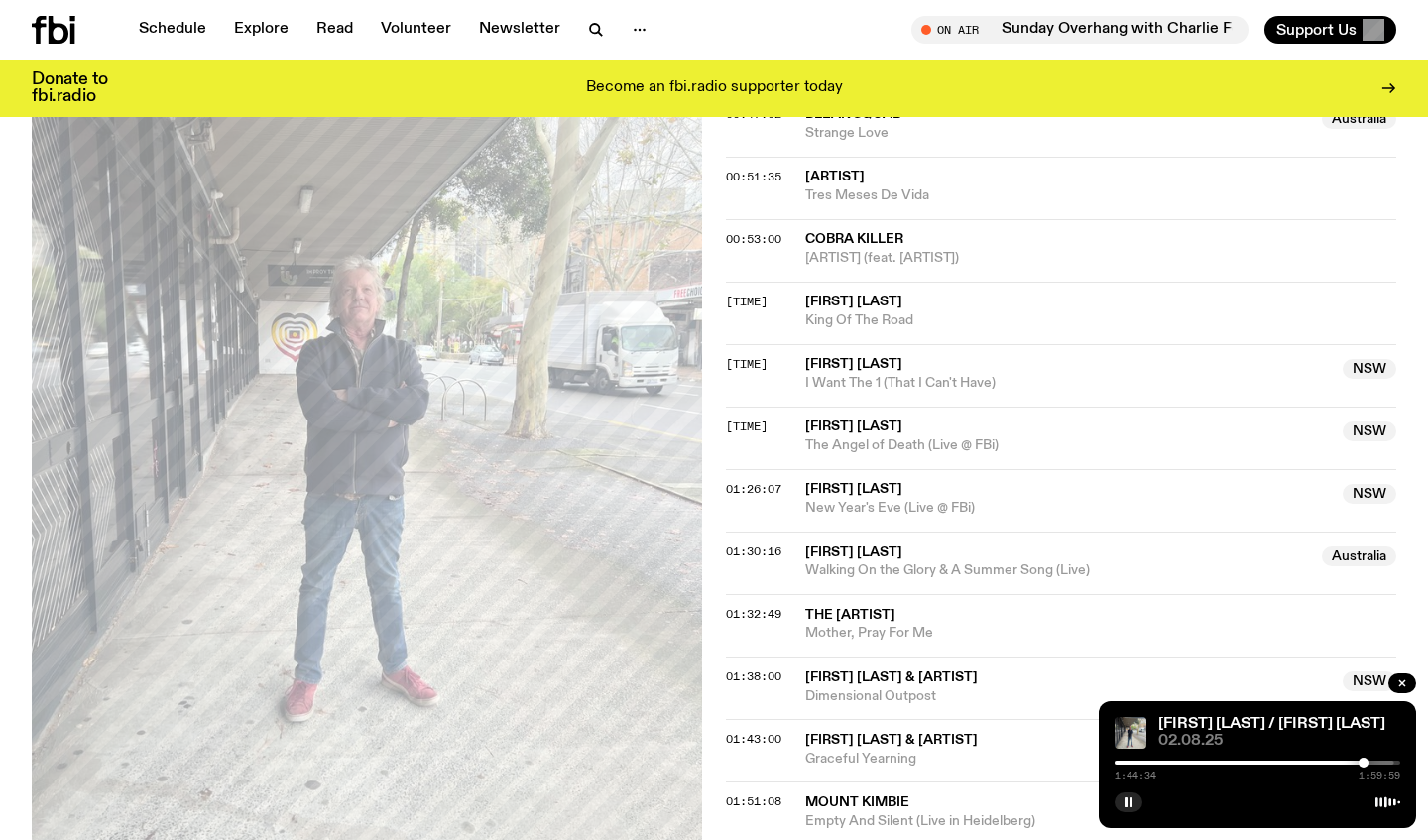 click at bounding box center (1364, 763) 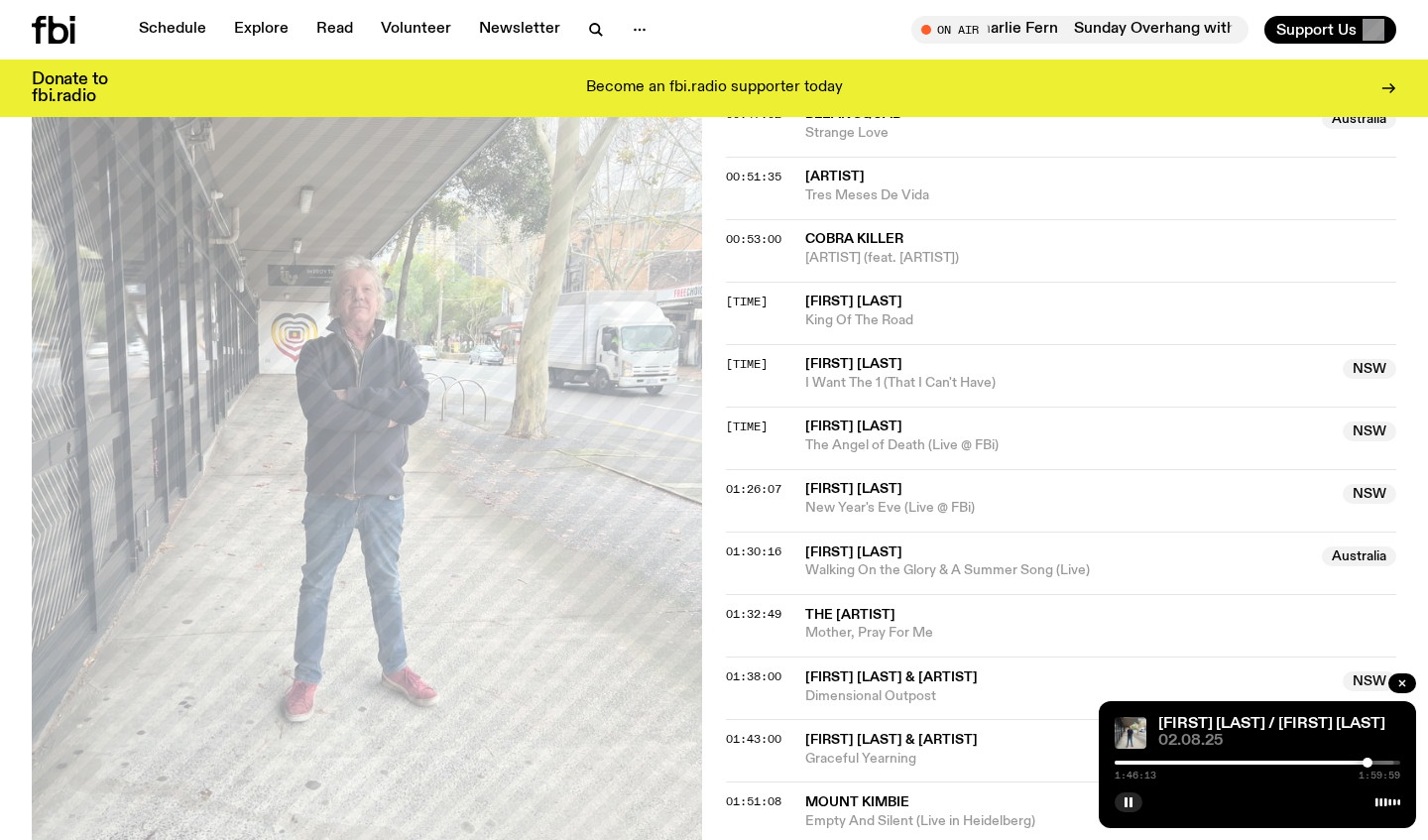 click at bounding box center (1251, 763) 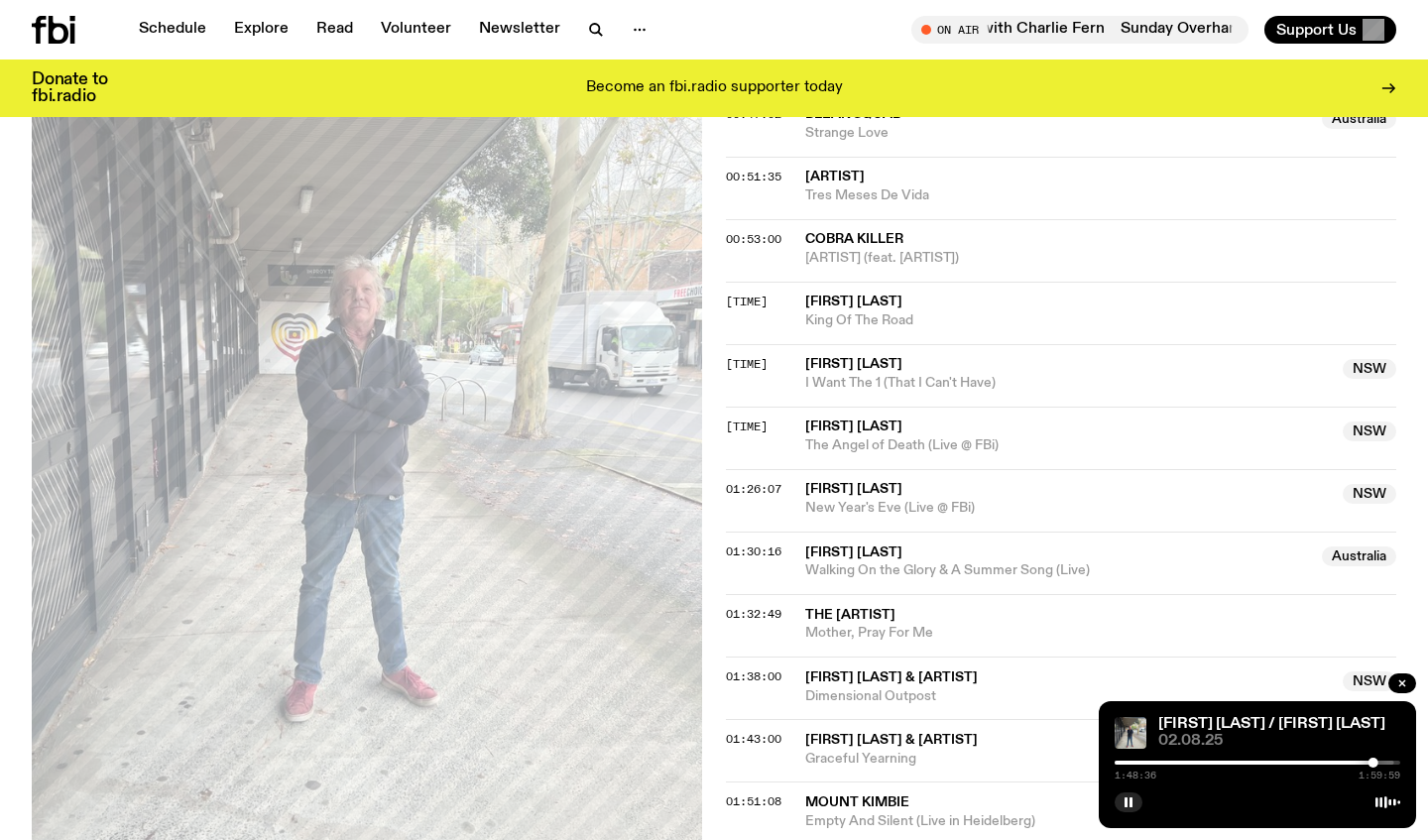 click at bounding box center [1251, 763] 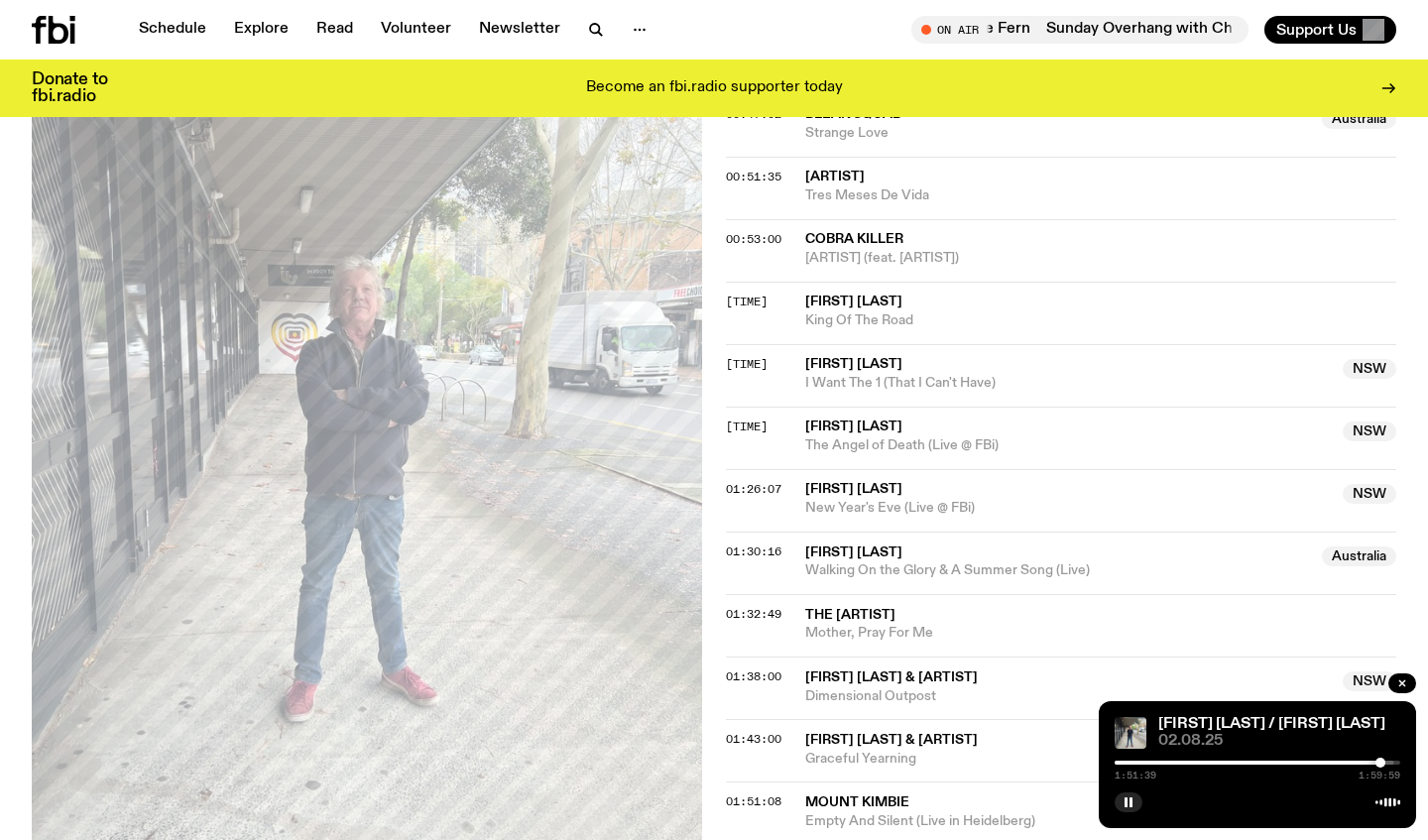 click at bounding box center [1380, 763] 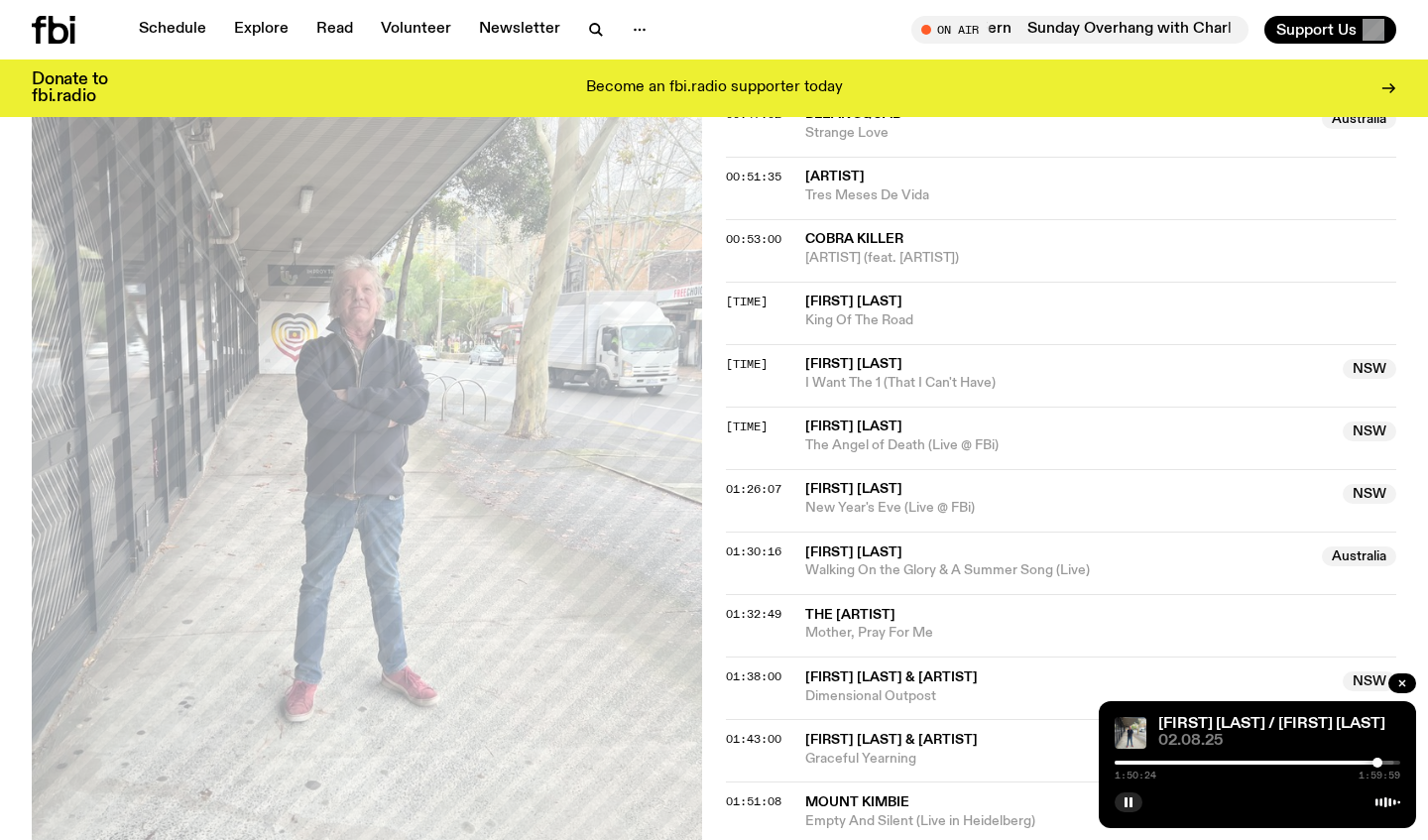 click at bounding box center [1377, 763] 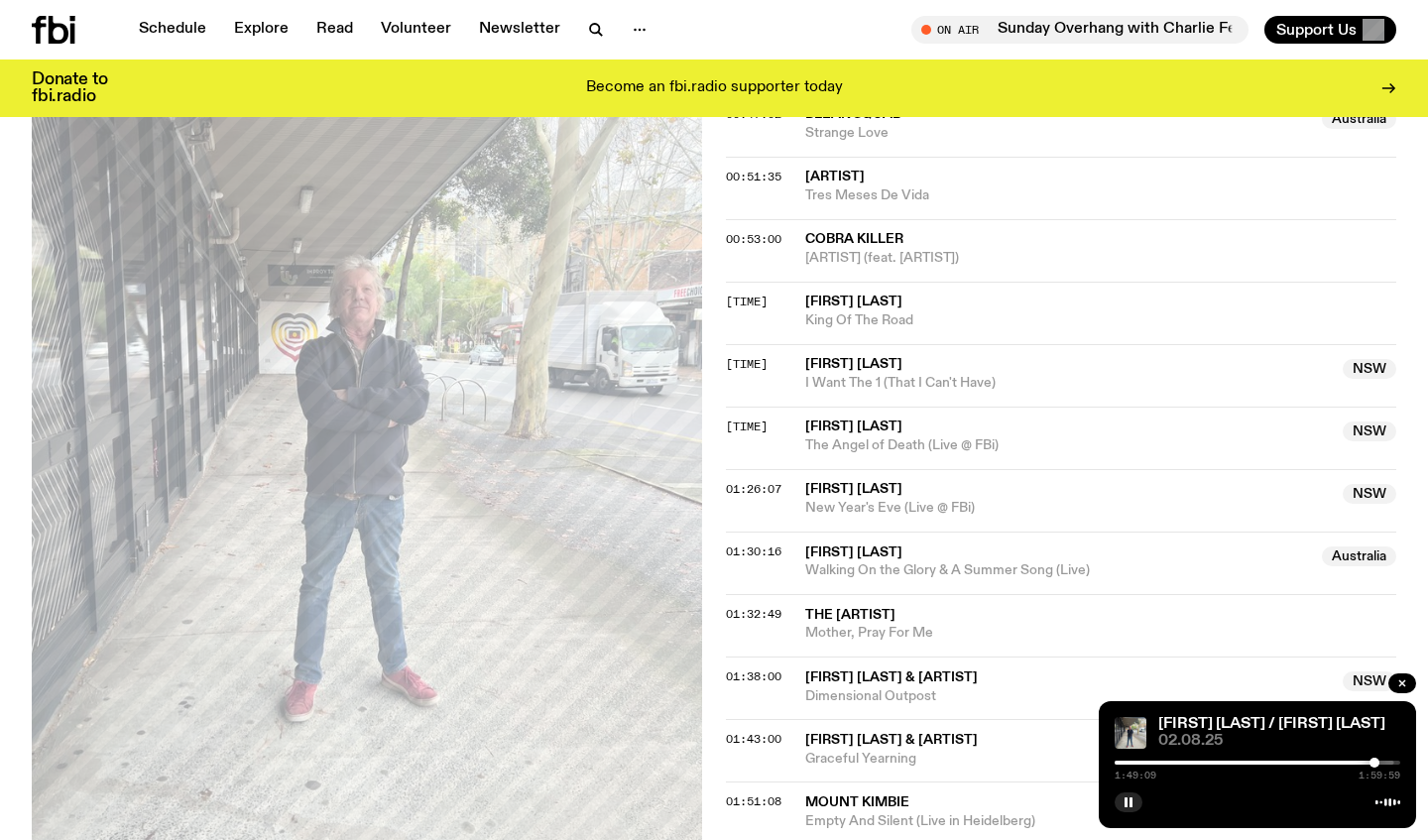 click at bounding box center [1374, 763] 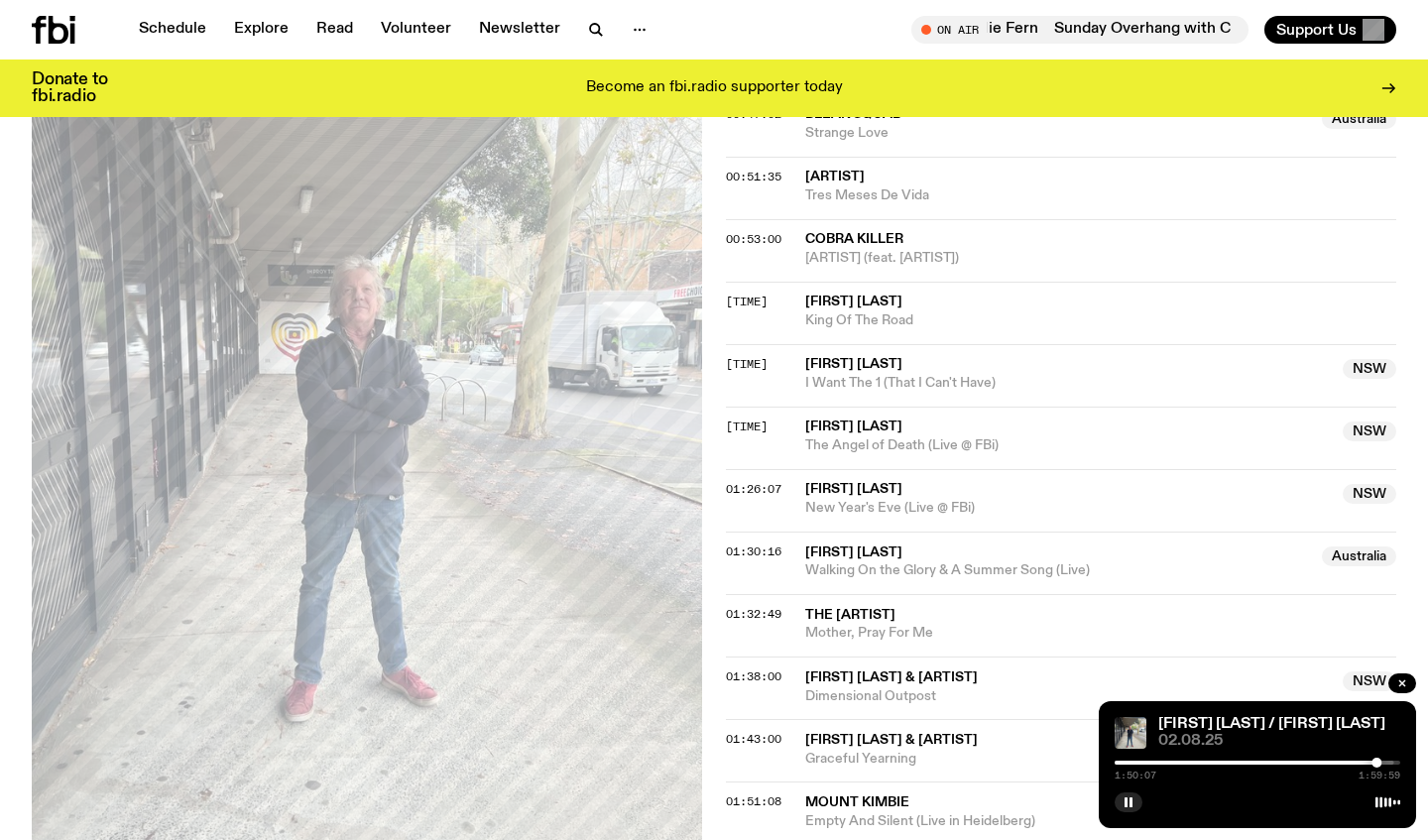 click at bounding box center [1251, 763] 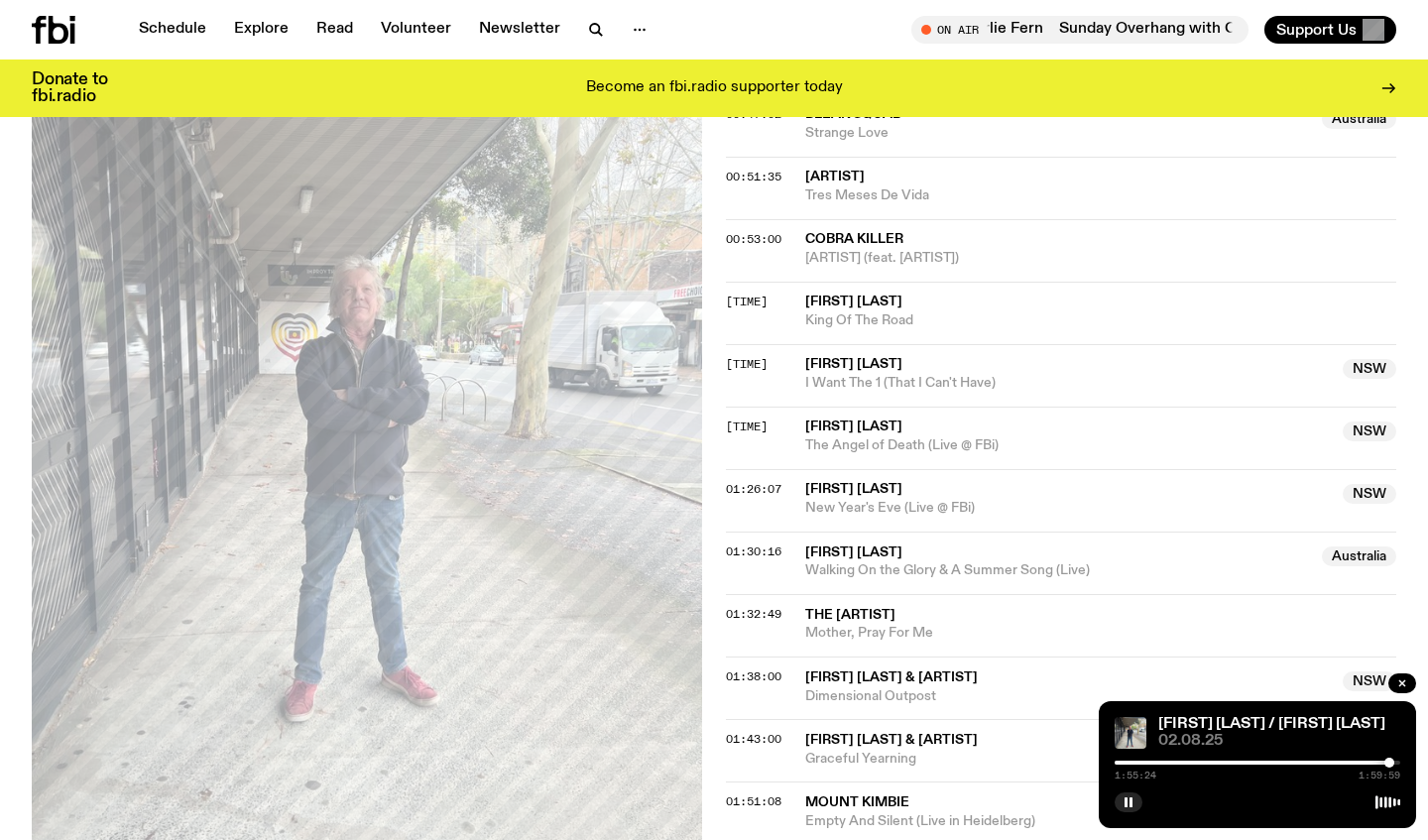 click at bounding box center (1389, 763) 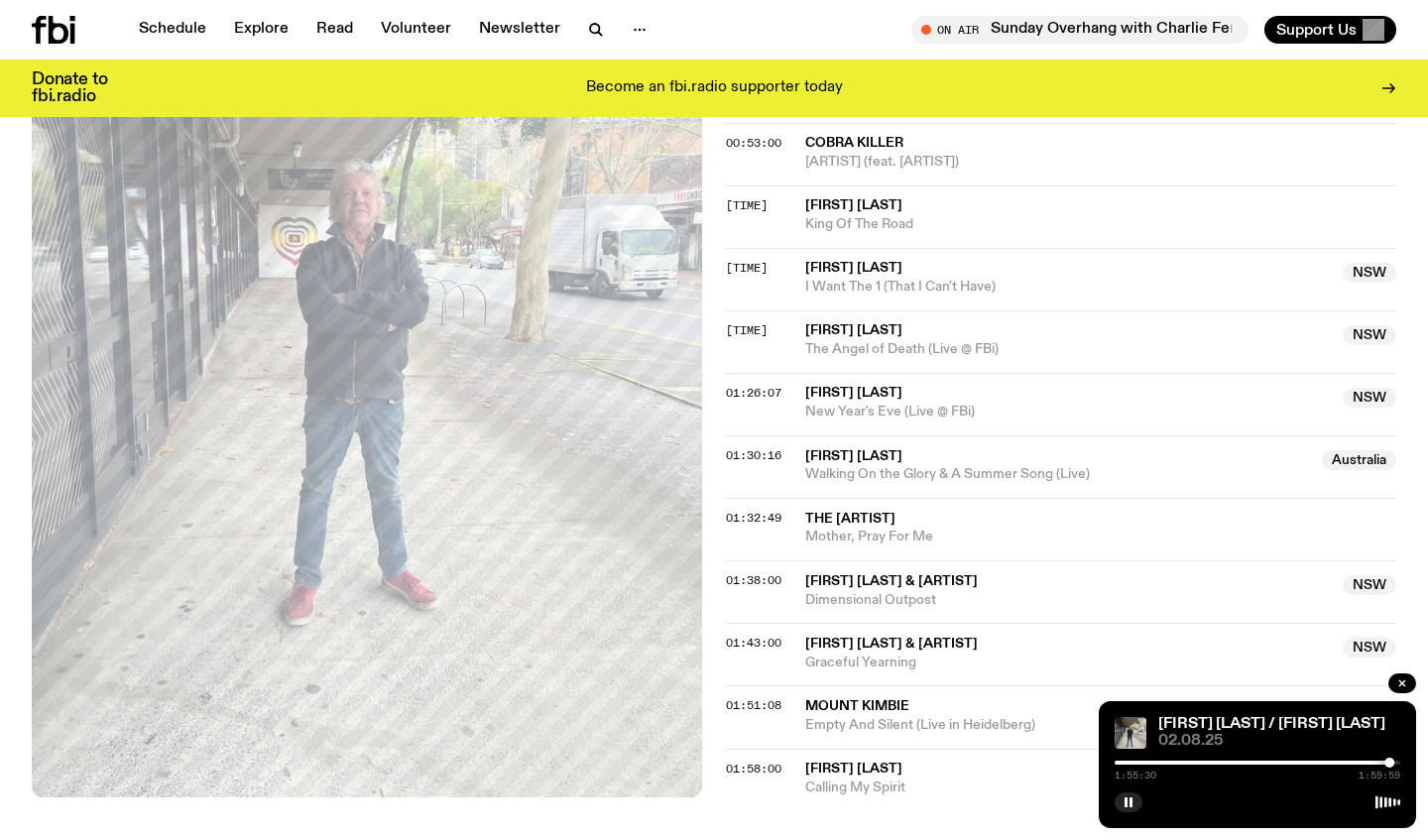 scroll, scrollTop: 1698, scrollLeft: 0, axis: vertical 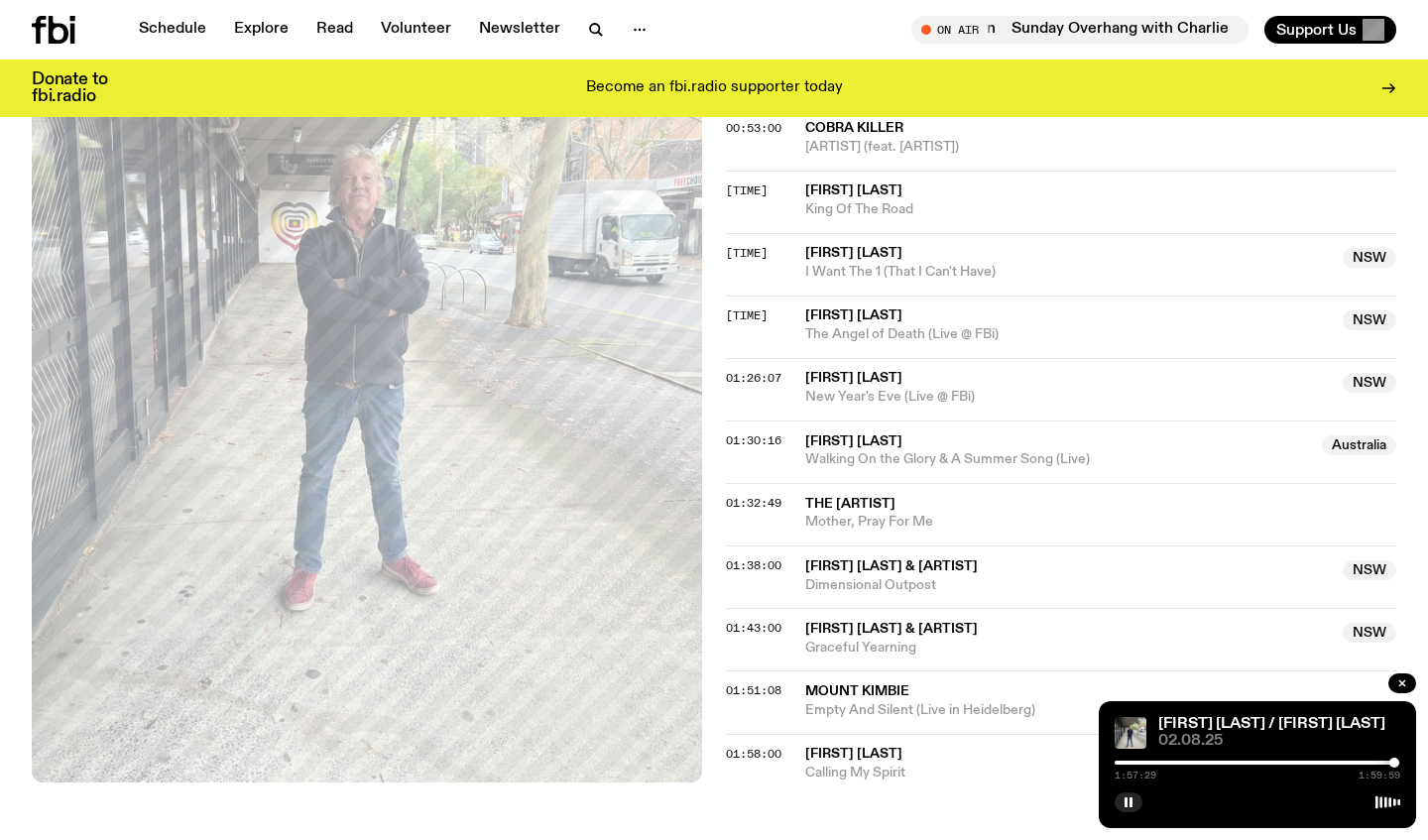click at bounding box center (1394, 763) 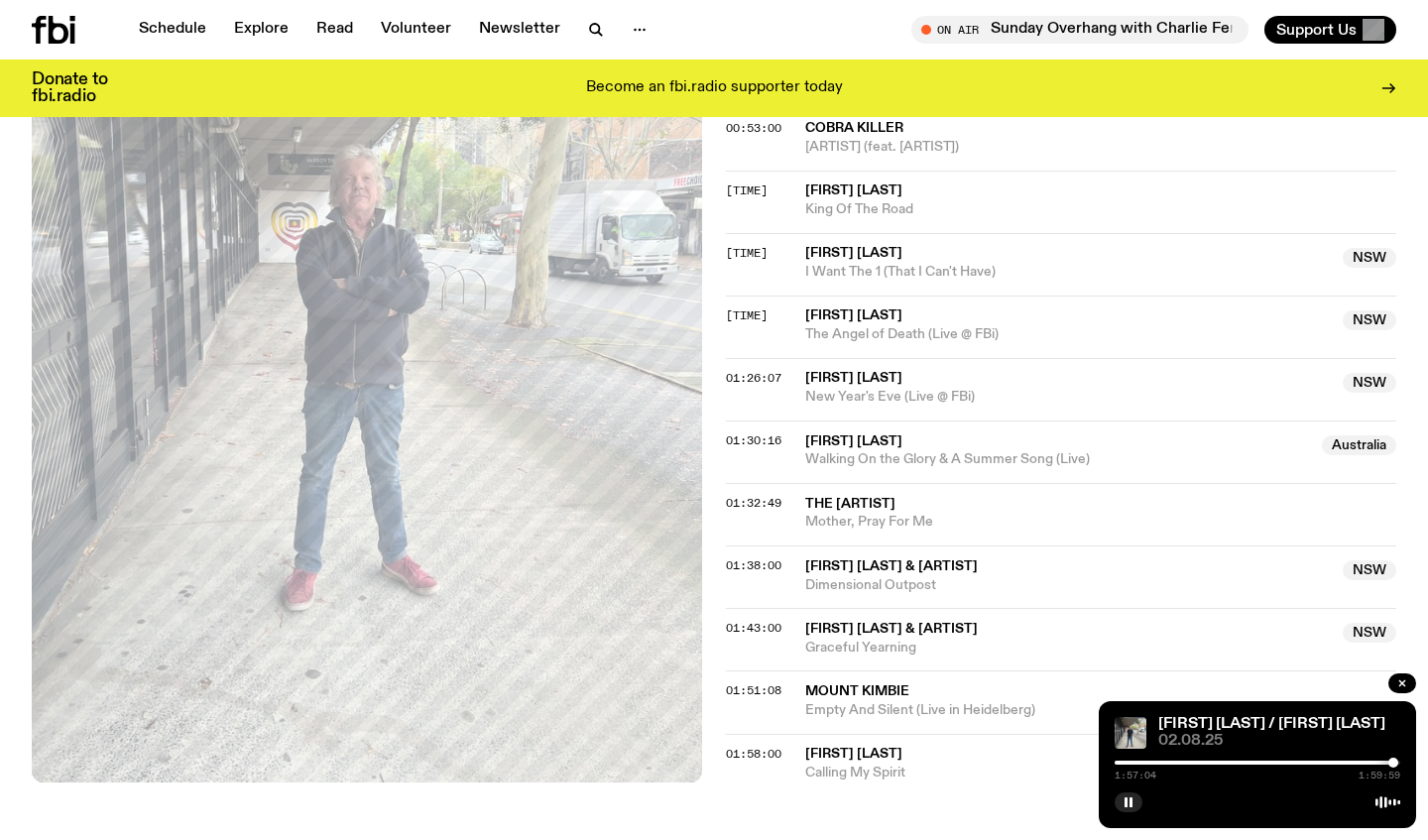 click at bounding box center [1393, 763] 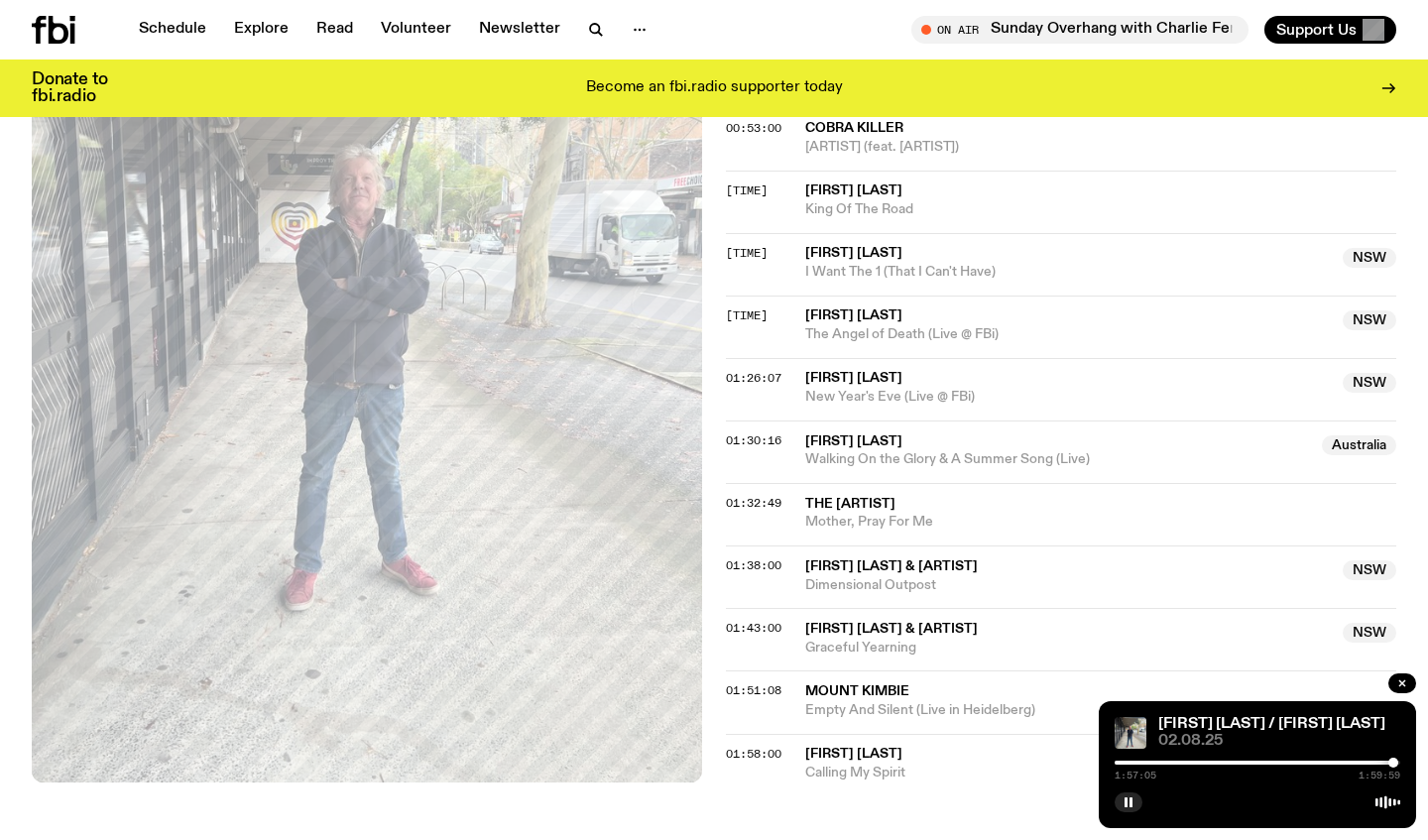 click at bounding box center (1393, 763) 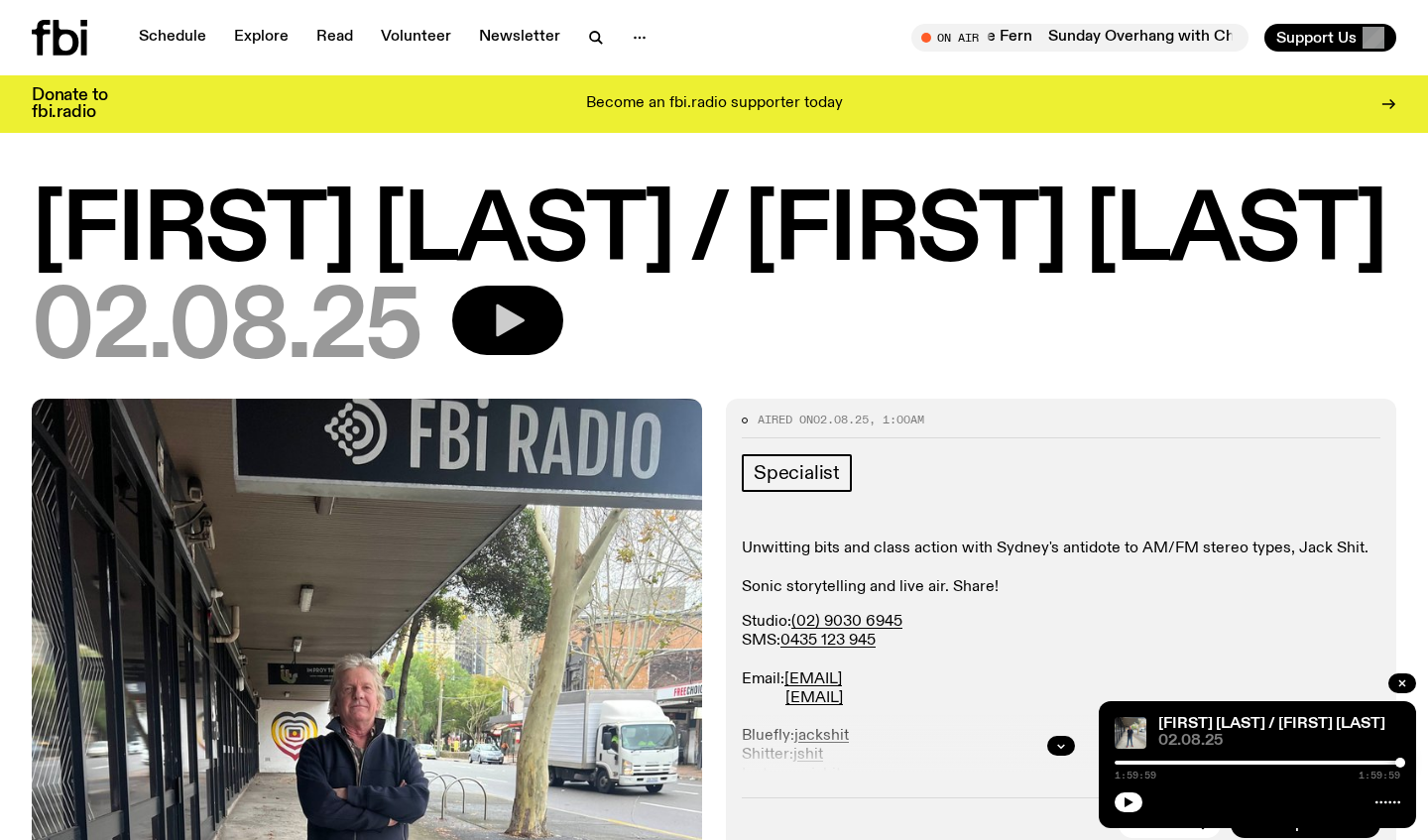 scroll, scrollTop: 0, scrollLeft: 0, axis: both 